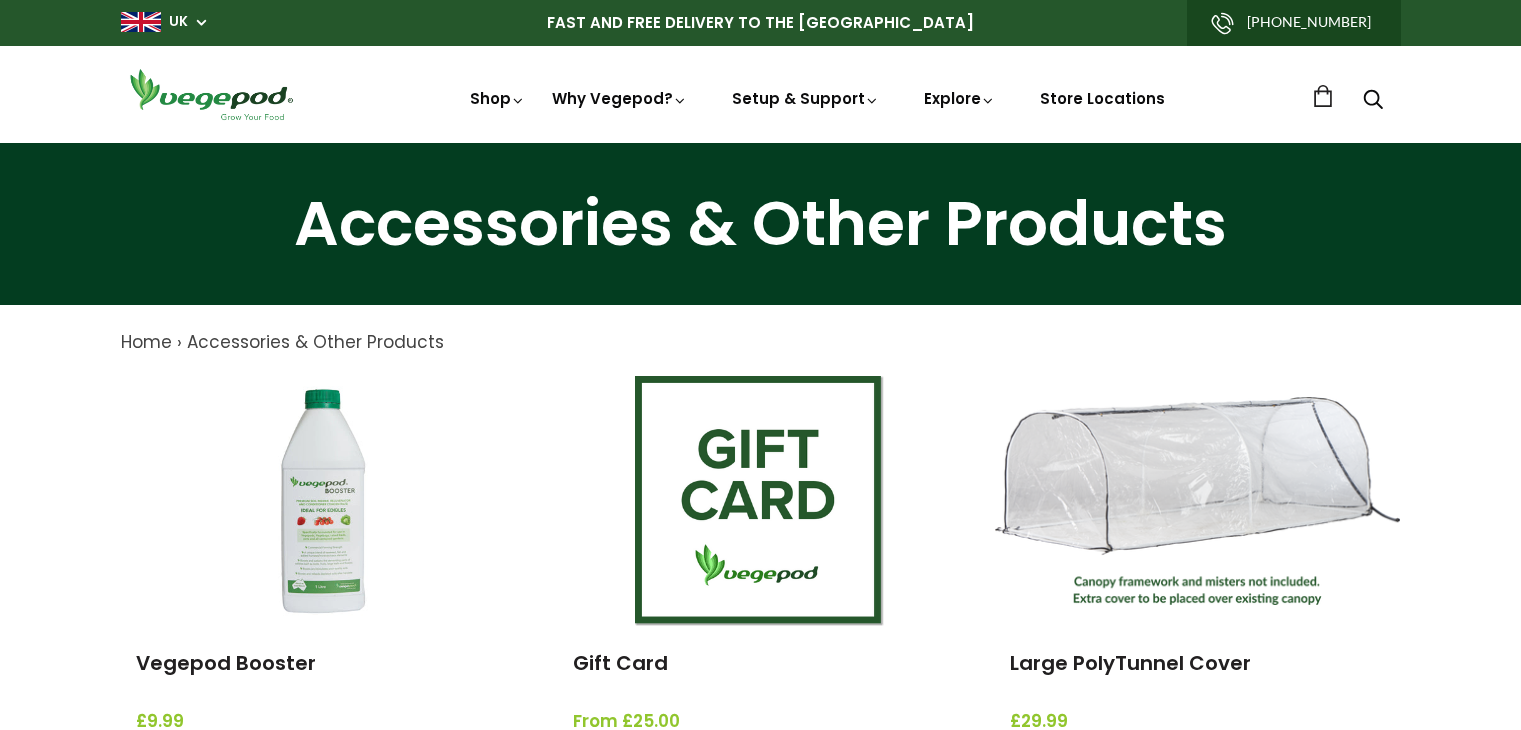 scroll, scrollTop: 0, scrollLeft: 0, axis: both 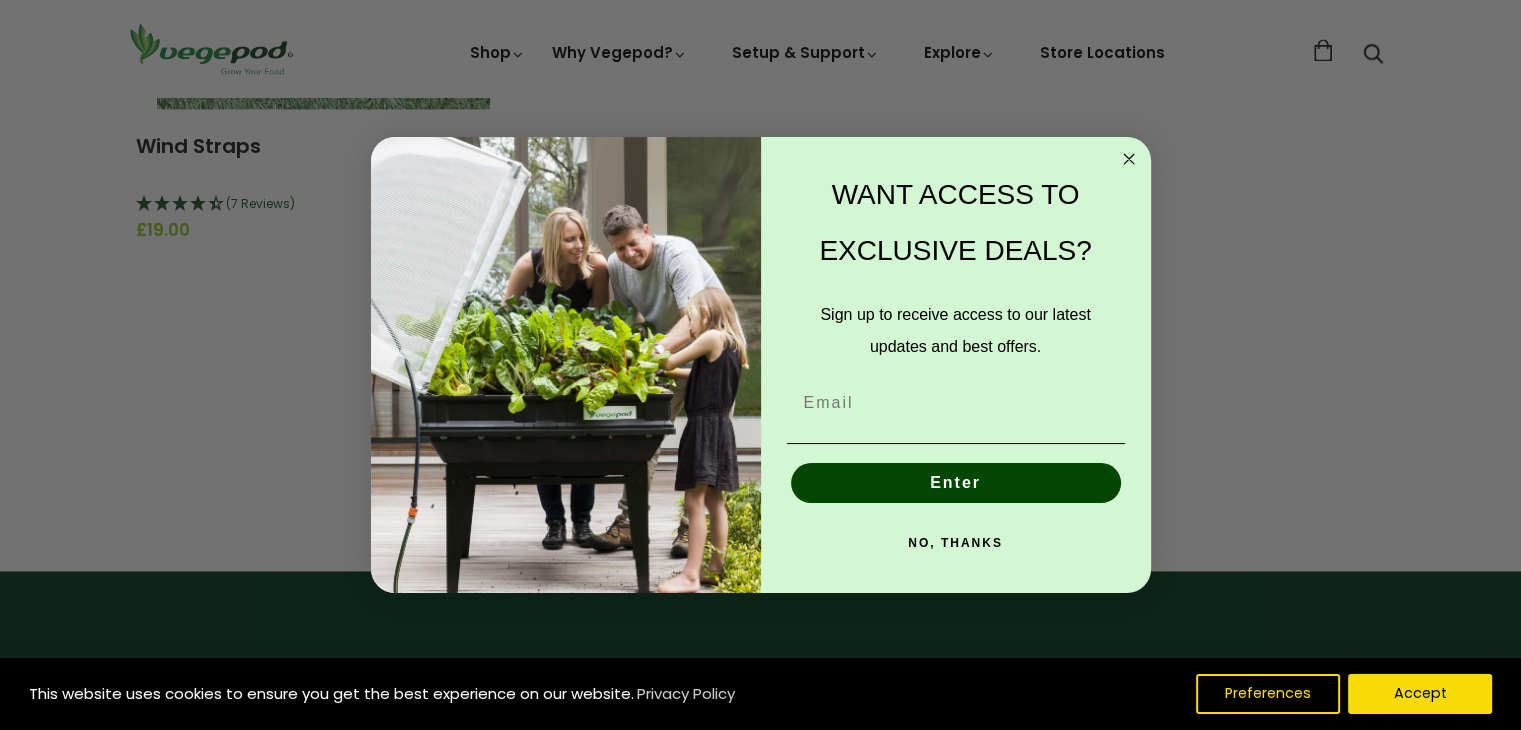 click 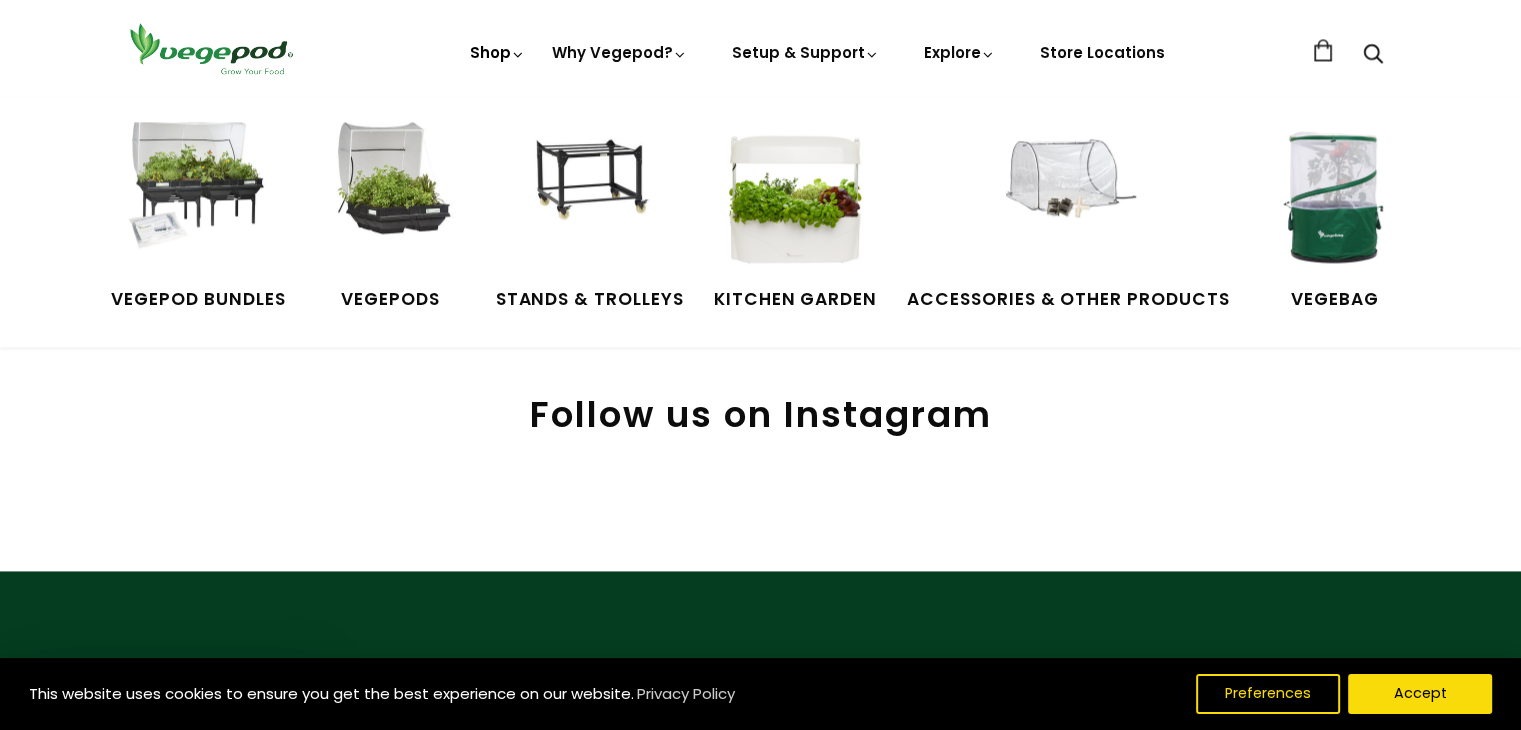 click on "Shop" at bounding box center (498, 80) 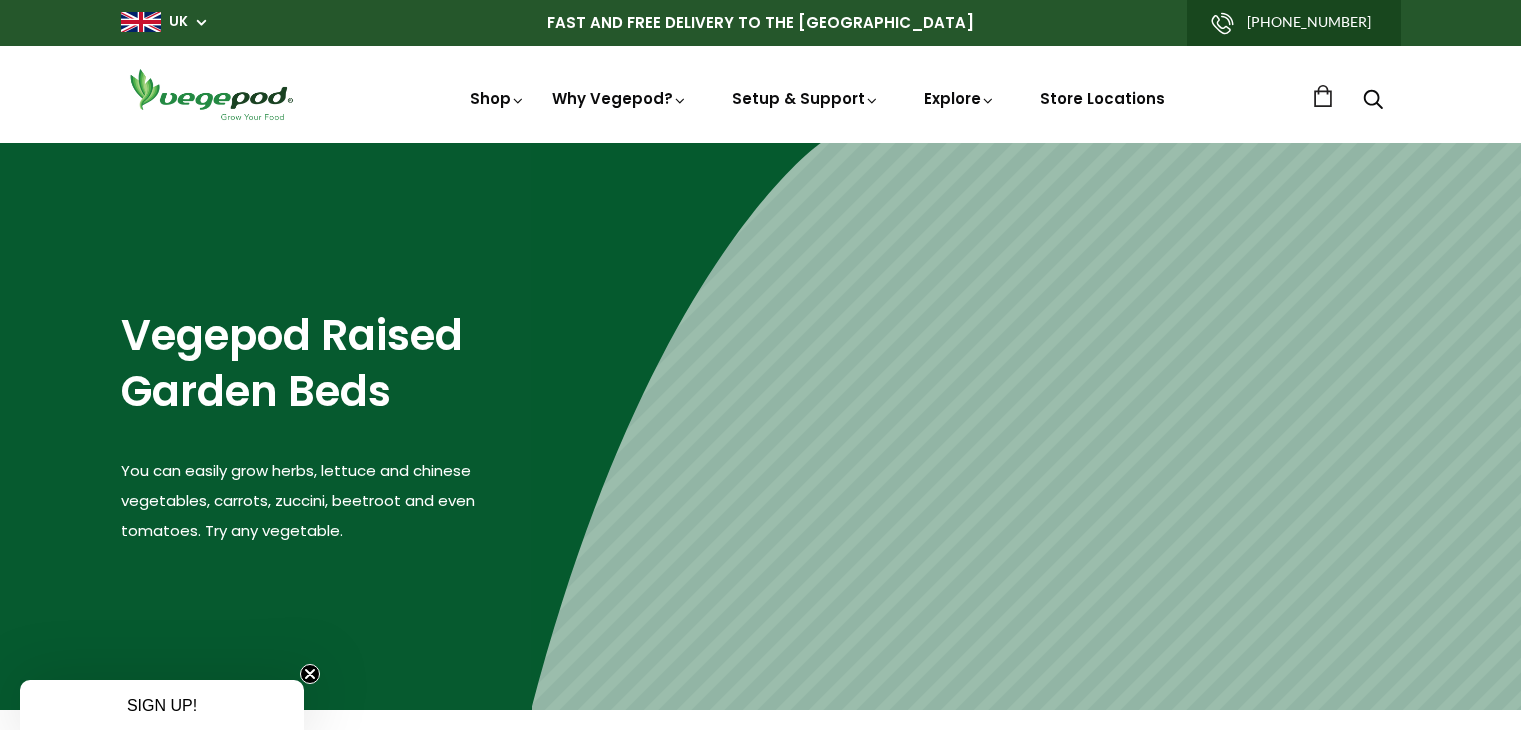 scroll, scrollTop: 0, scrollLeft: 0, axis: both 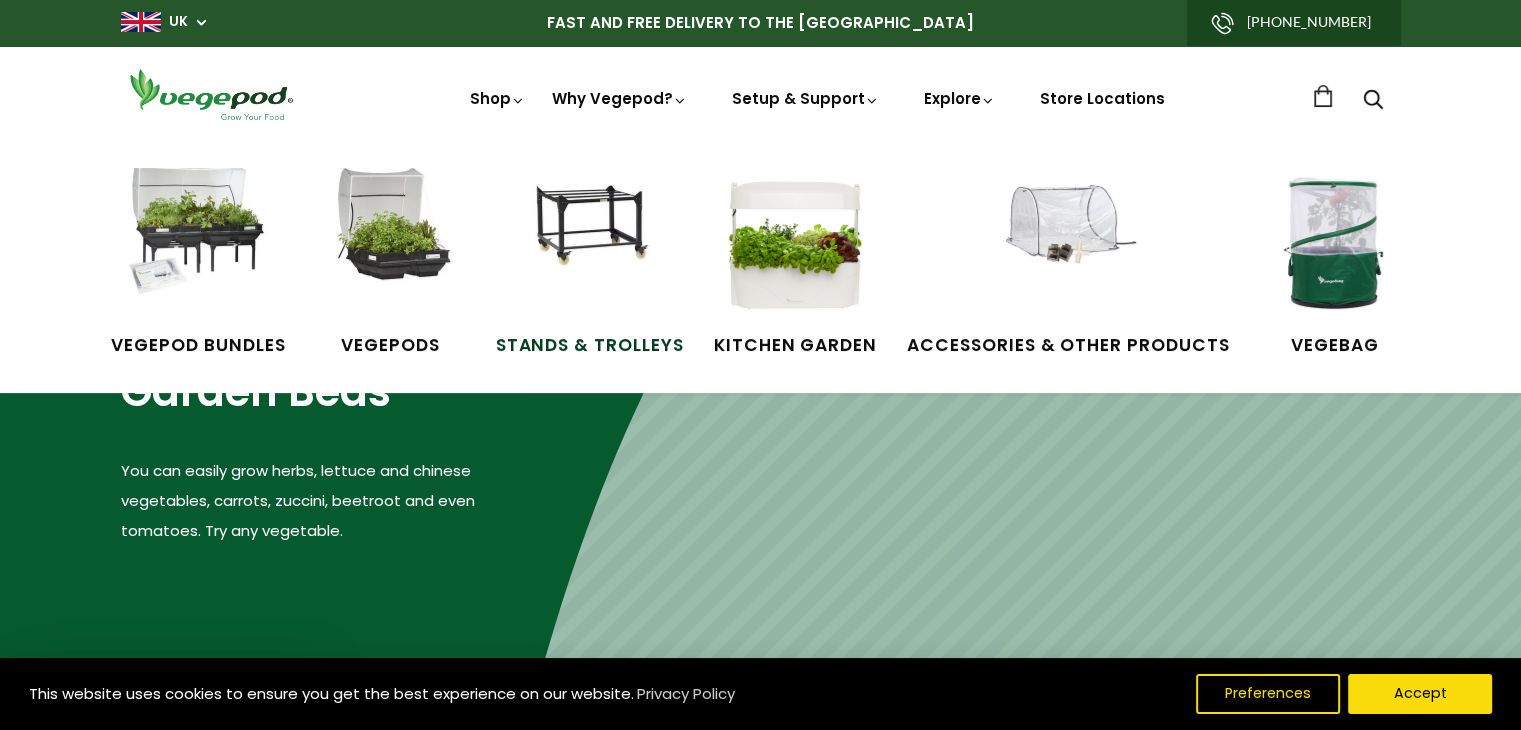click at bounding box center (590, 243) 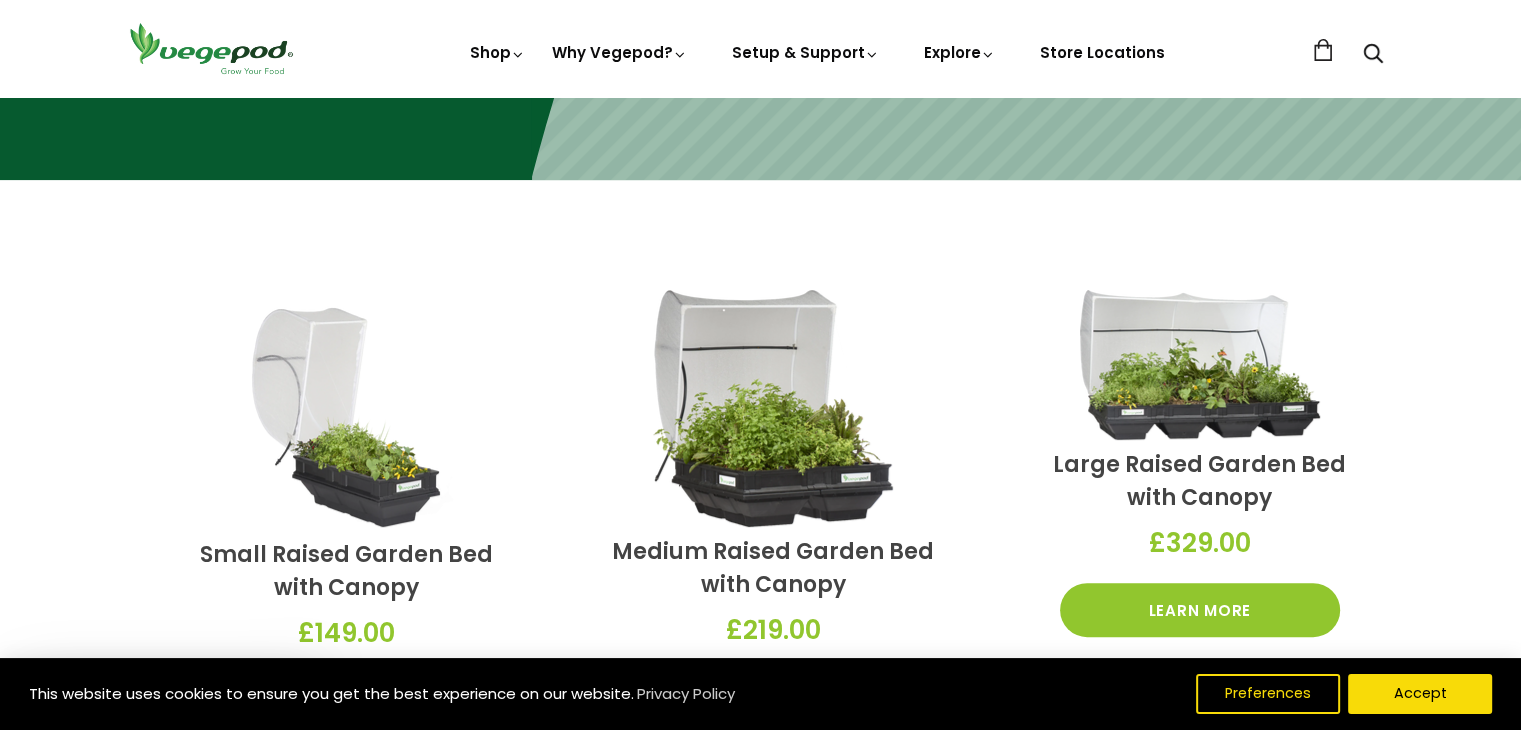 scroll, scrollTop: 600, scrollLeft: 0, axis: vertical 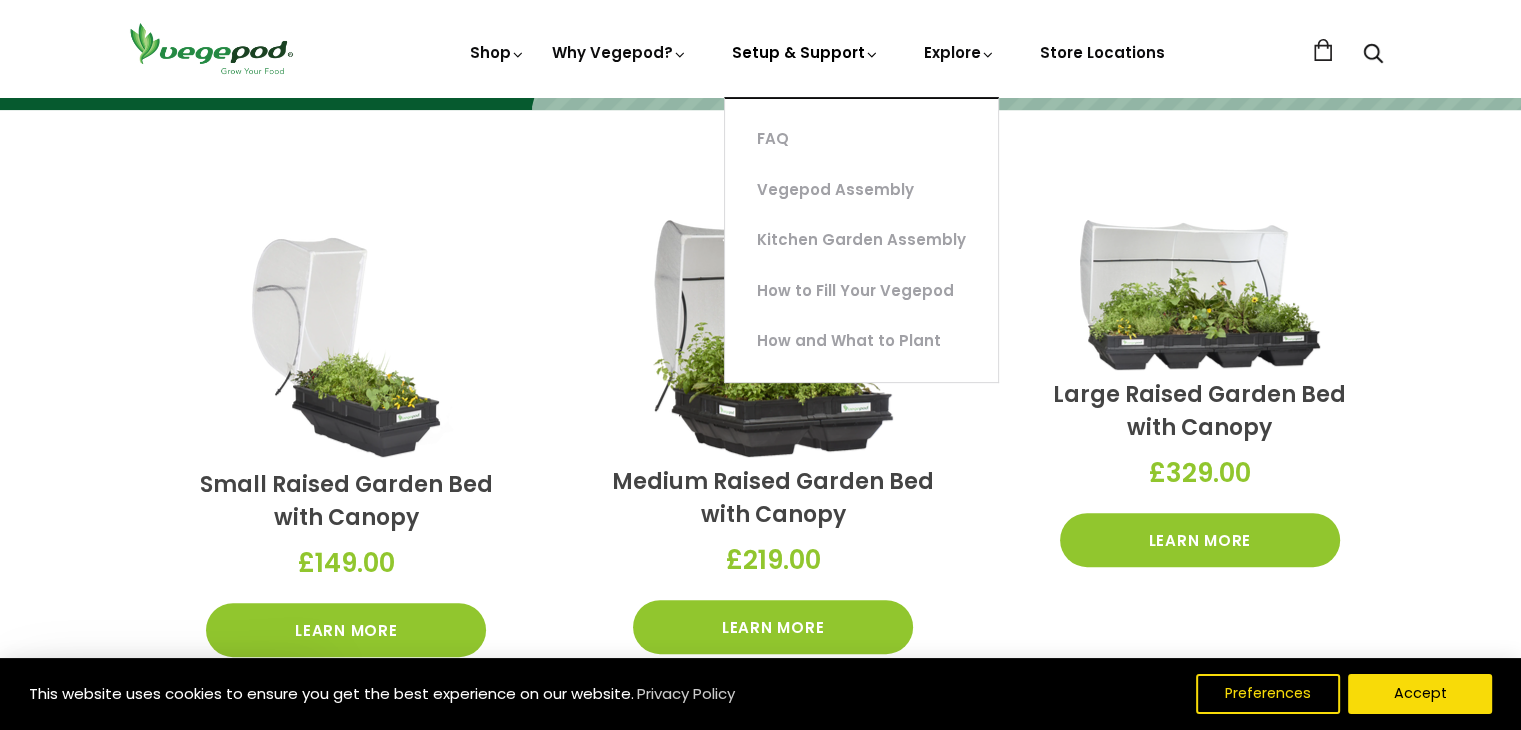 click on "Setup & Support" at bounding box center [806, 126] 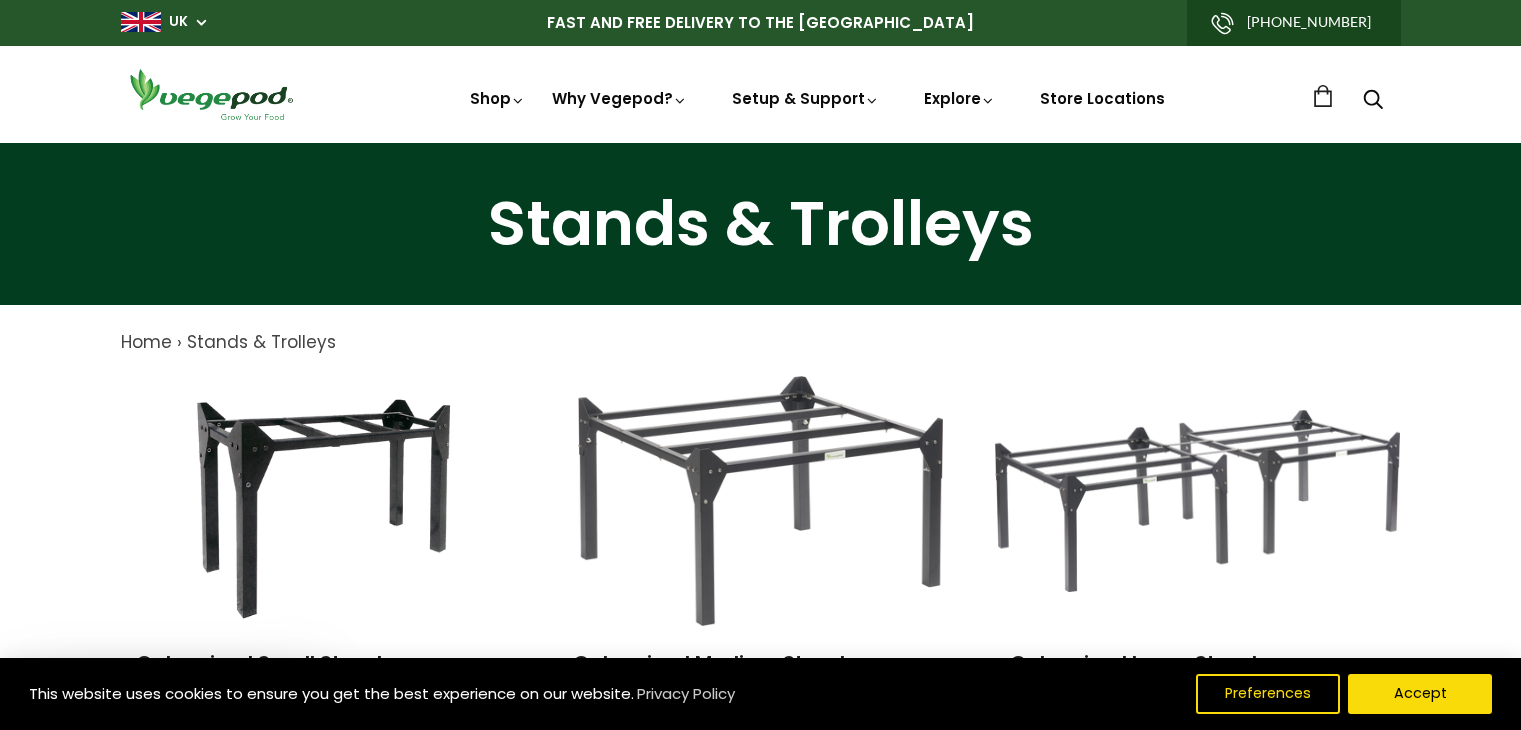 scroll, scrollTop: 0, scrollLeft: 0, axis: both 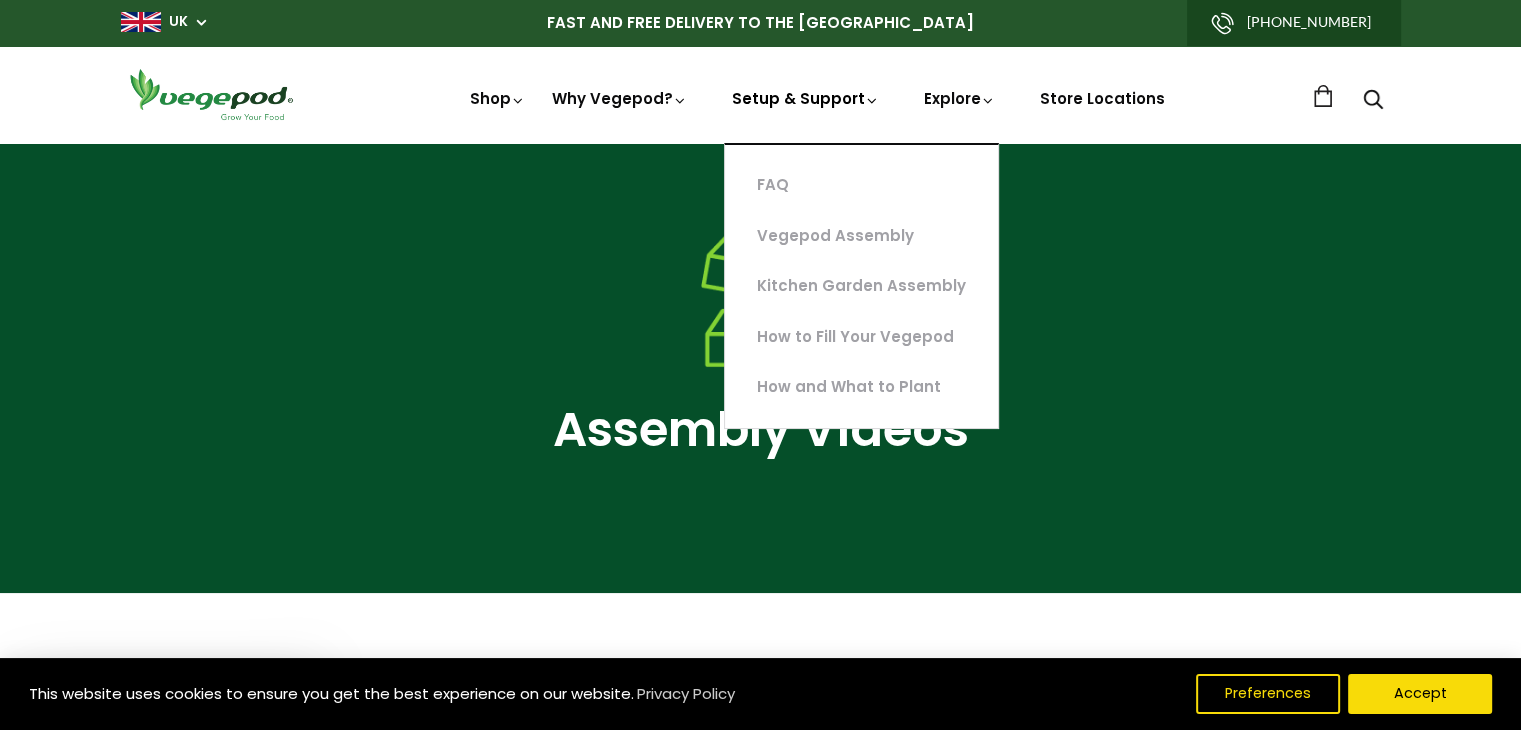 click on "Setup & Support" at bounding box center (806, 172) 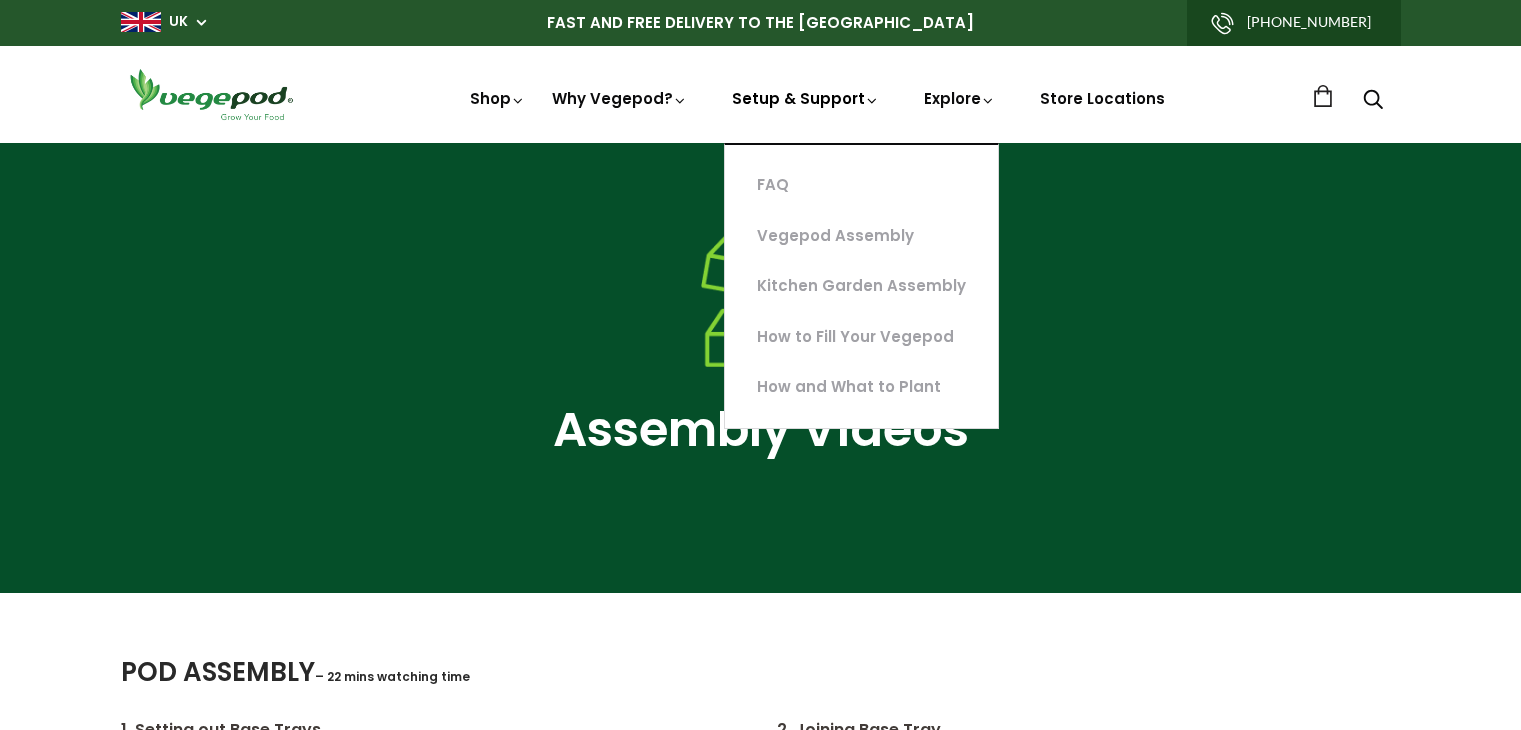 scroll, scrollTop: 0, scrollLeft: 0, axis: both 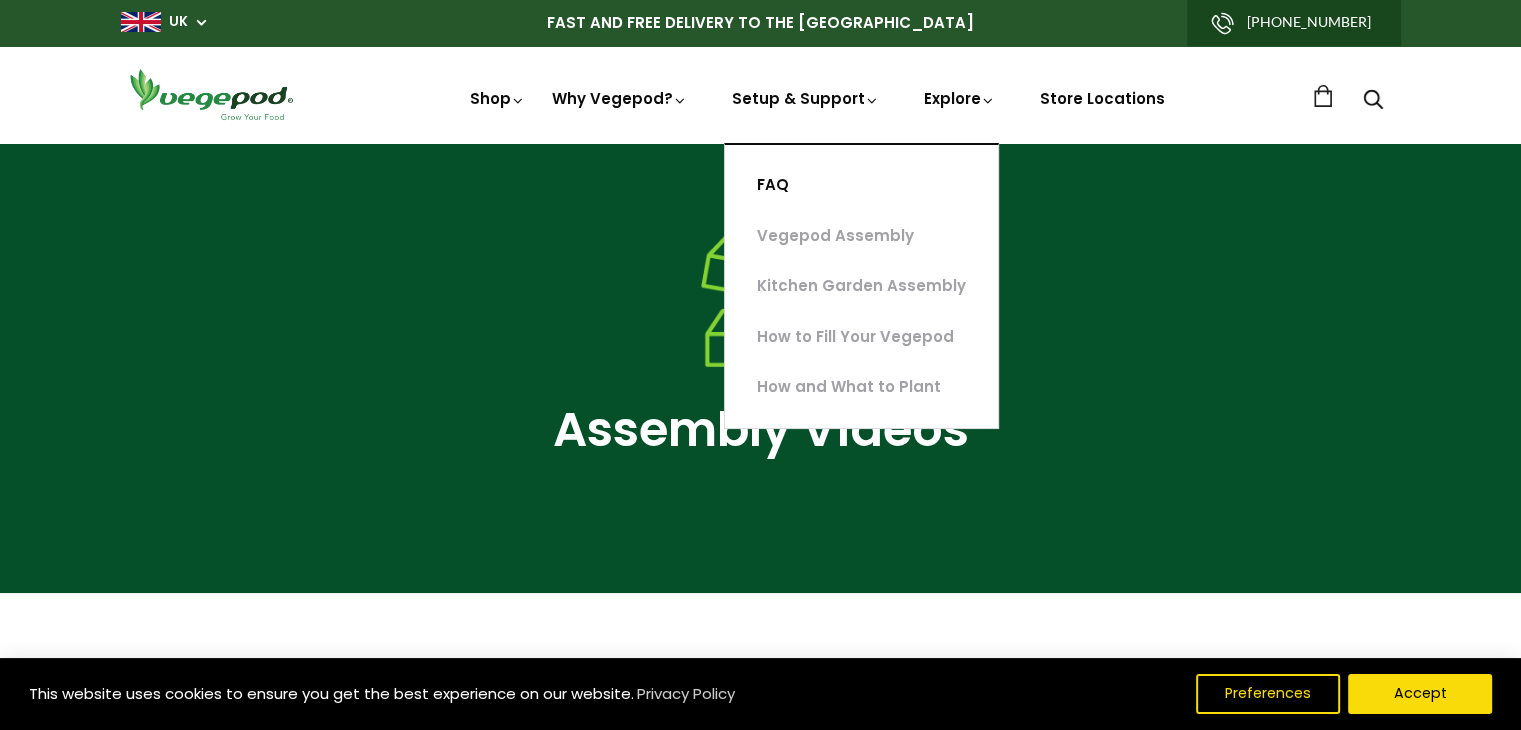 click on "FAQ" at bounding box center [861, 185] 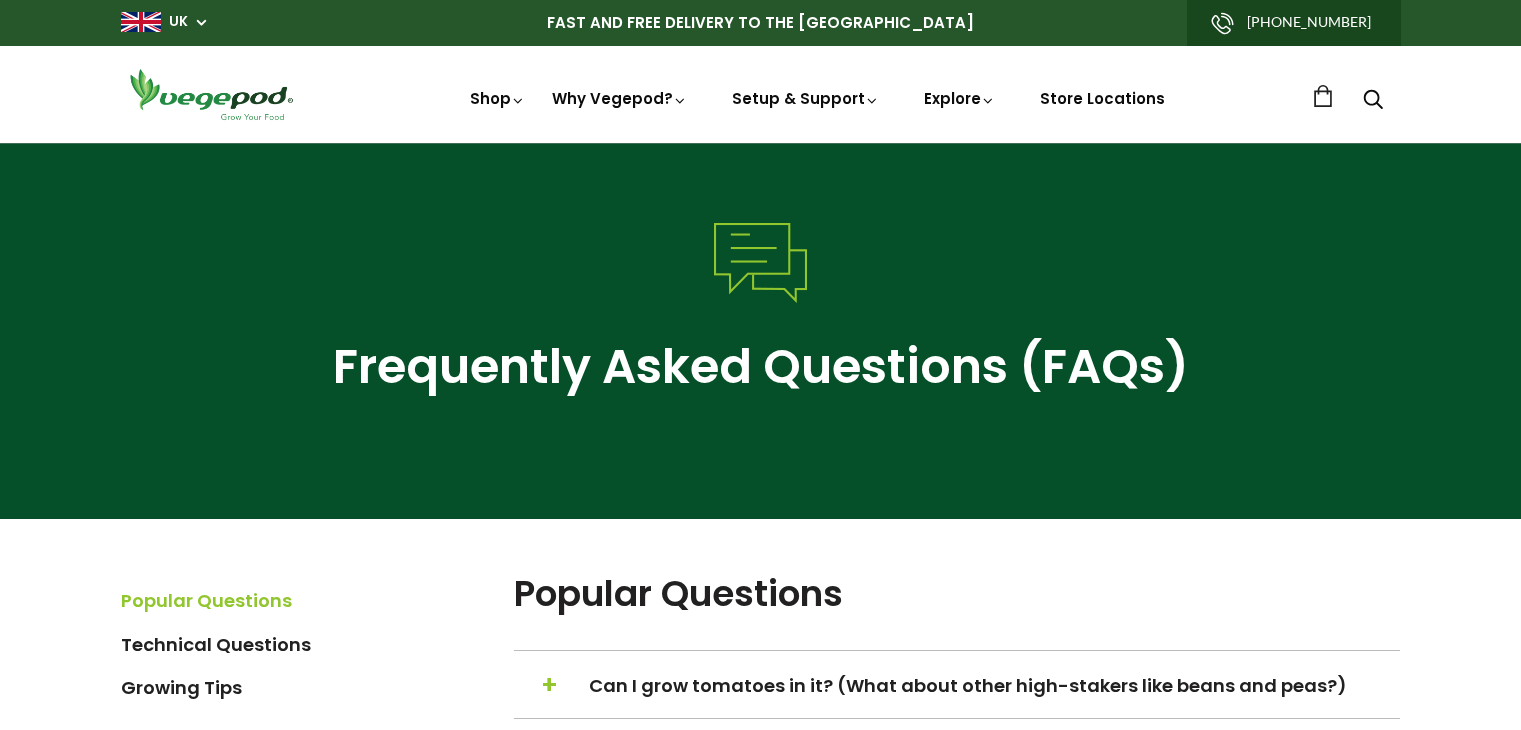 scroll, scrollTop: 0, scrollLeft: 0, axis: both 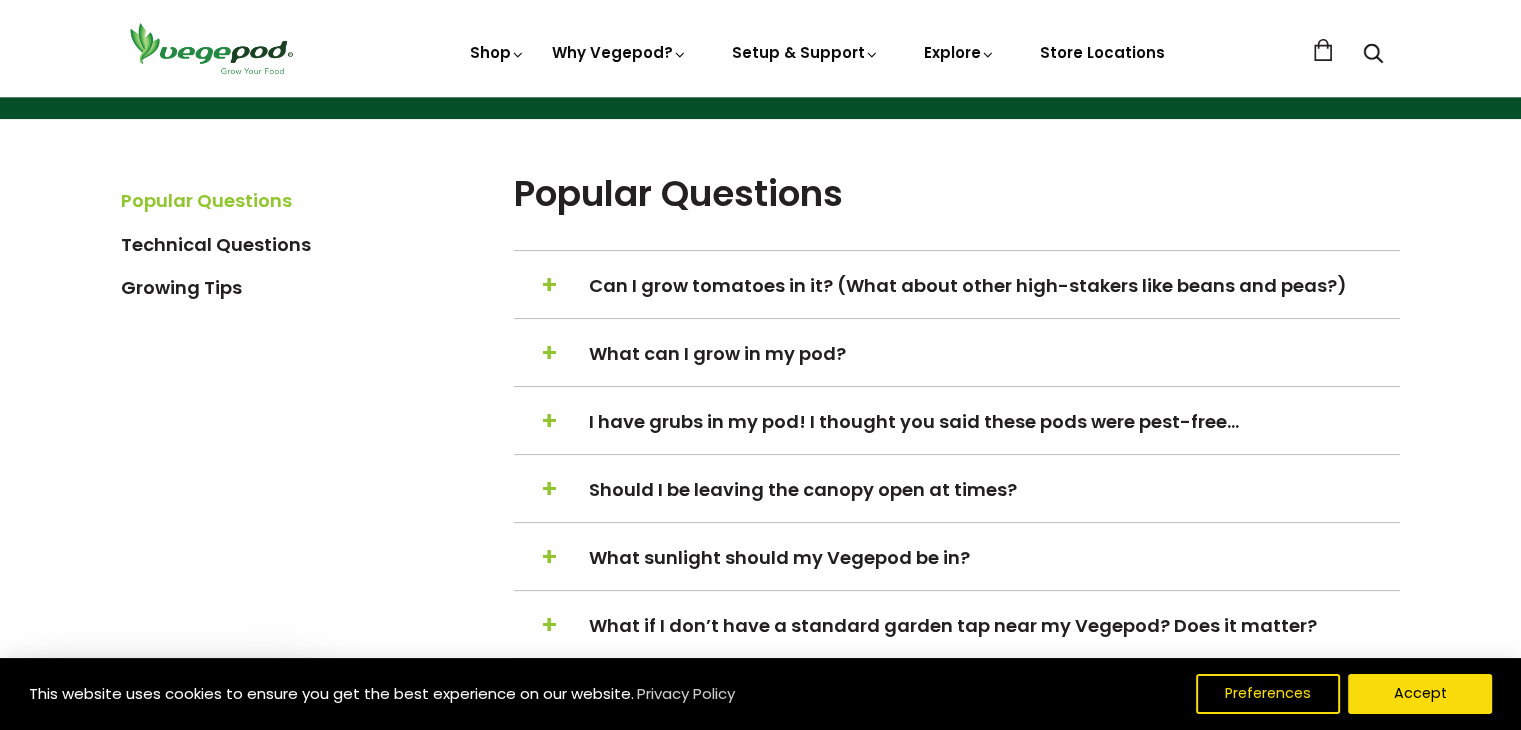 click on "Can I grow tomatoes in it? (What about other high-stakers like beans and peas?)" at bounding box center (993, 285) 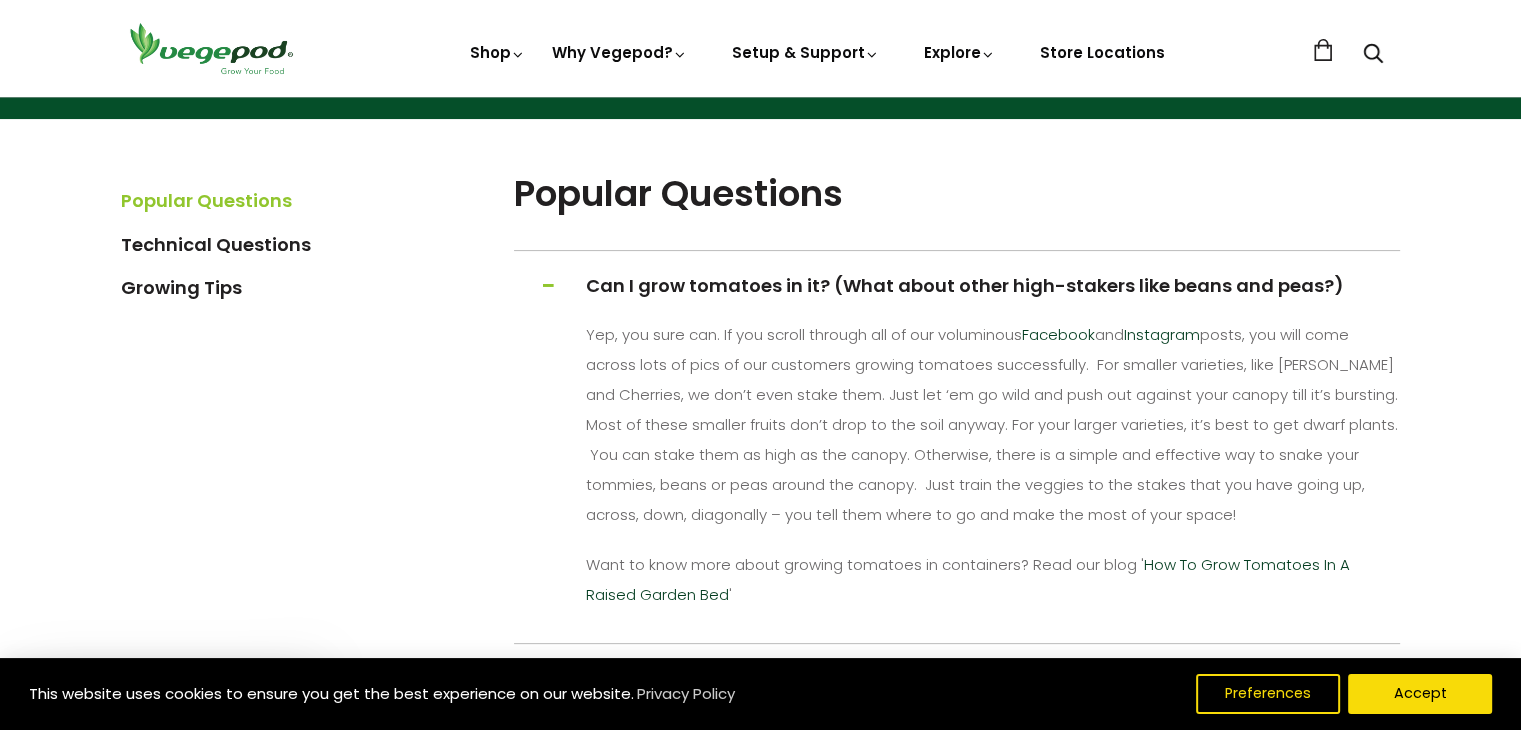 click on "Can I grow tomatoes in it? (What about other high-stakers like beans and peas?)" at bounding box center [990, 285] 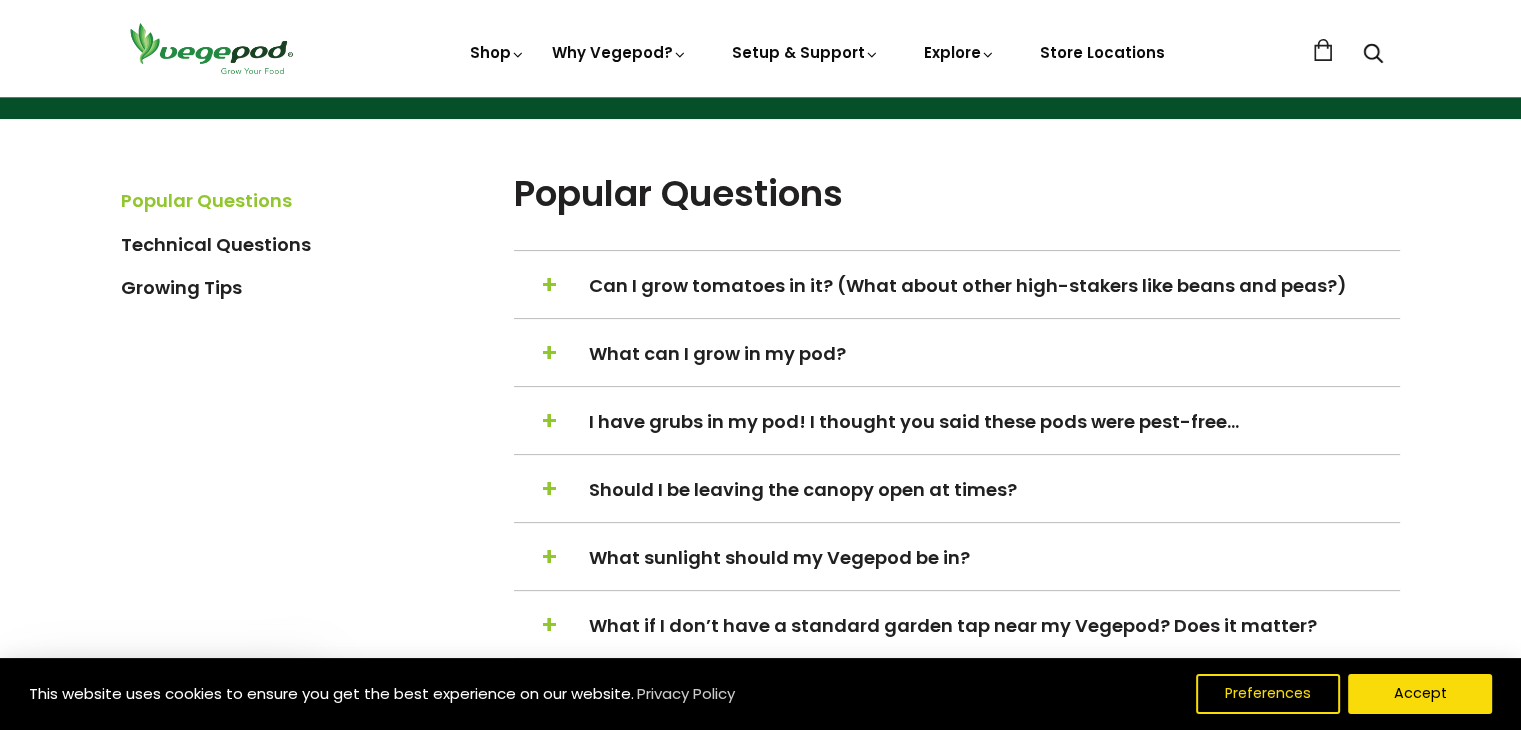 click on "What can I grow in my pod?" at bounding box center (993, 353) 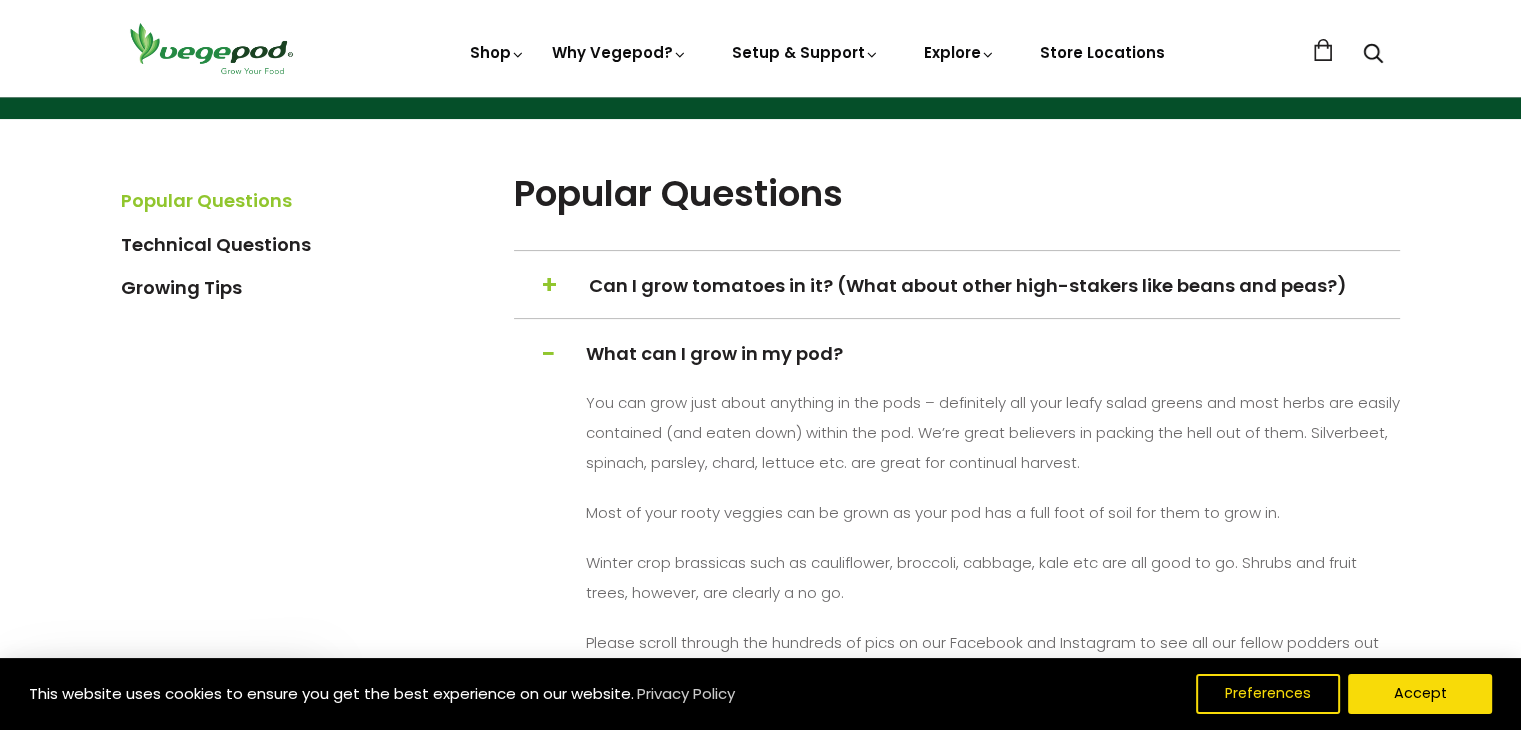 click on "What can I grow in my pod?" at bounding box center [990, 353] 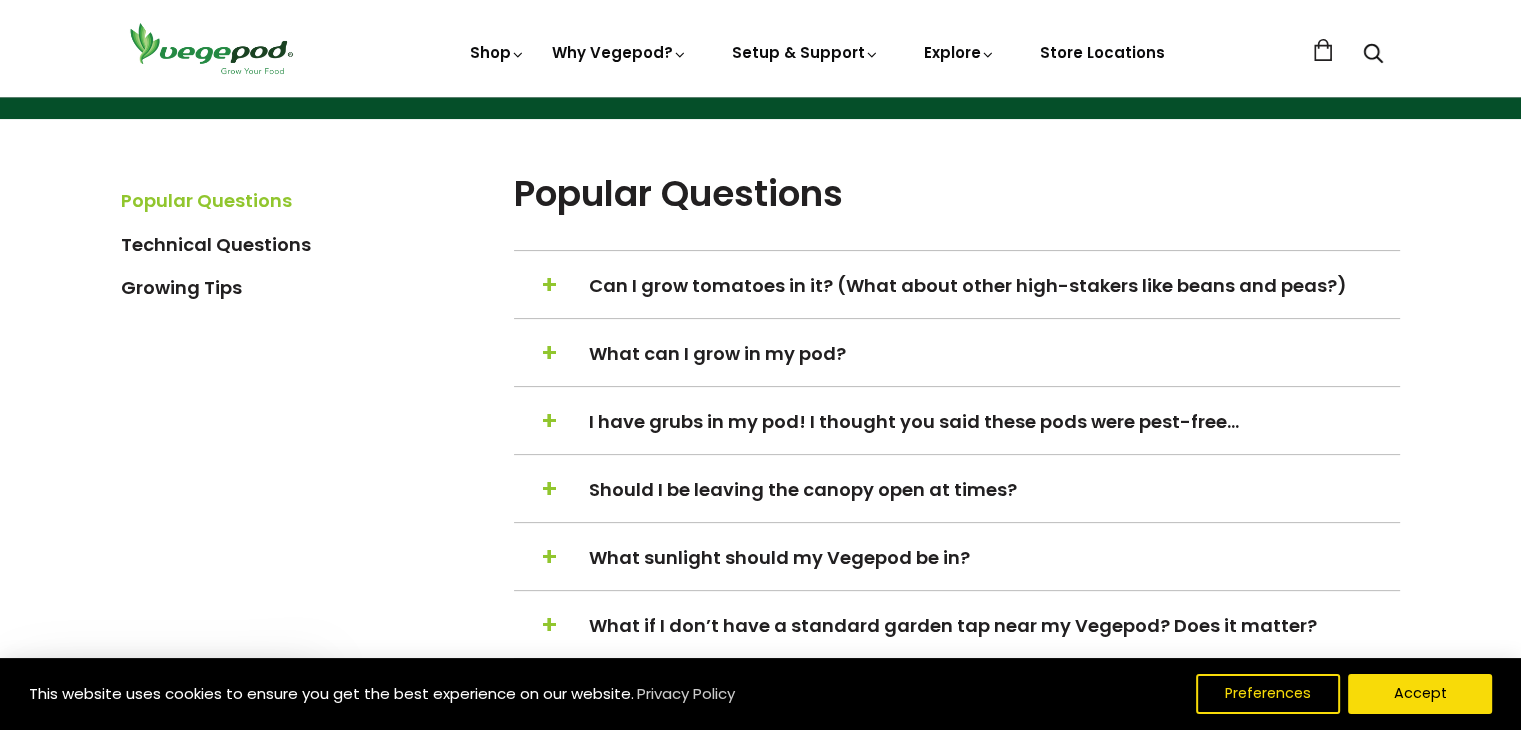 click on "I have grubs in my pod! I thought you said these pods were pest-free…" at bounding box center (993, 421) 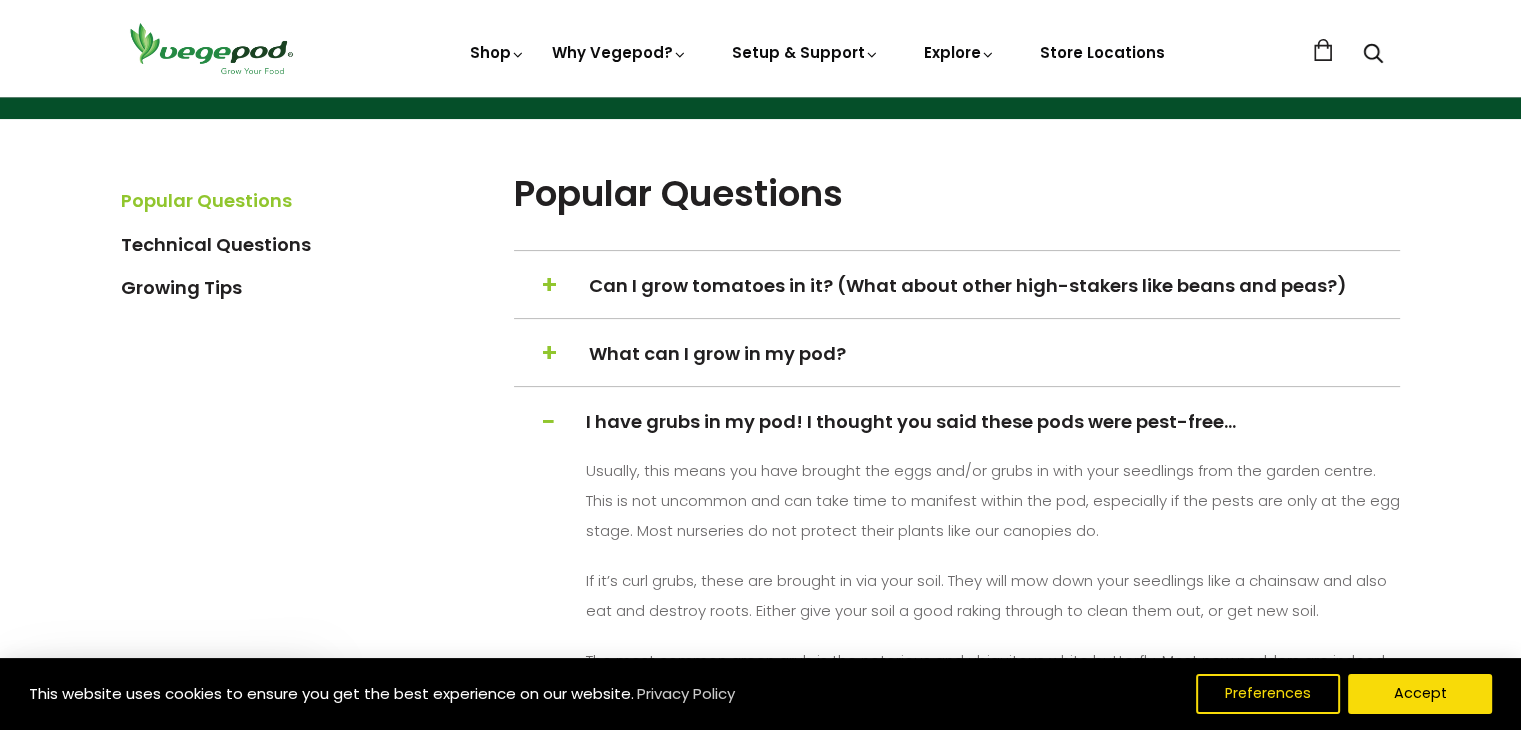 click on "I have grubs in my pod! I thought you said these pods were pest-free…" at bounding box center (990, 421) 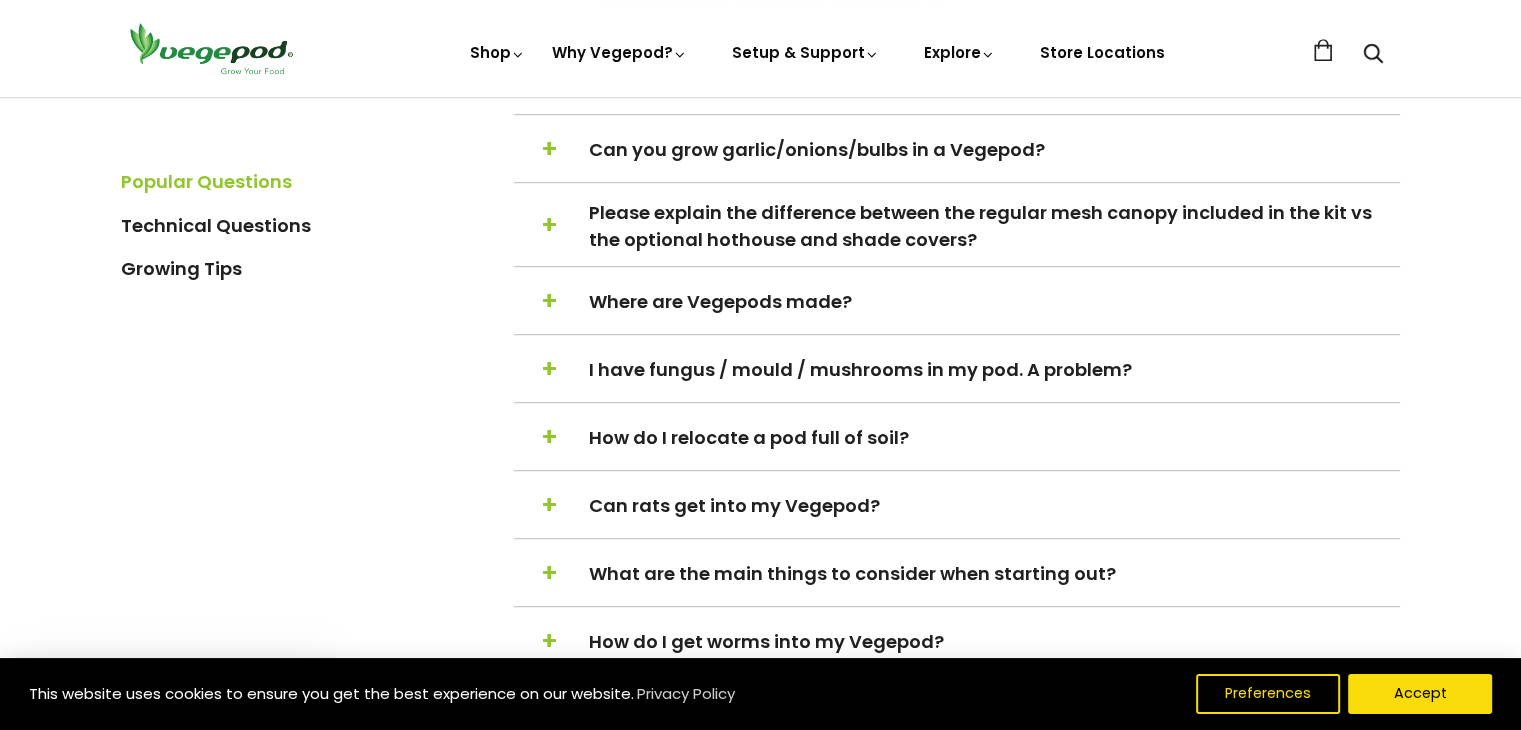 scroll, scrollTop: 1100, scrollLeft: 0, axis: vertical 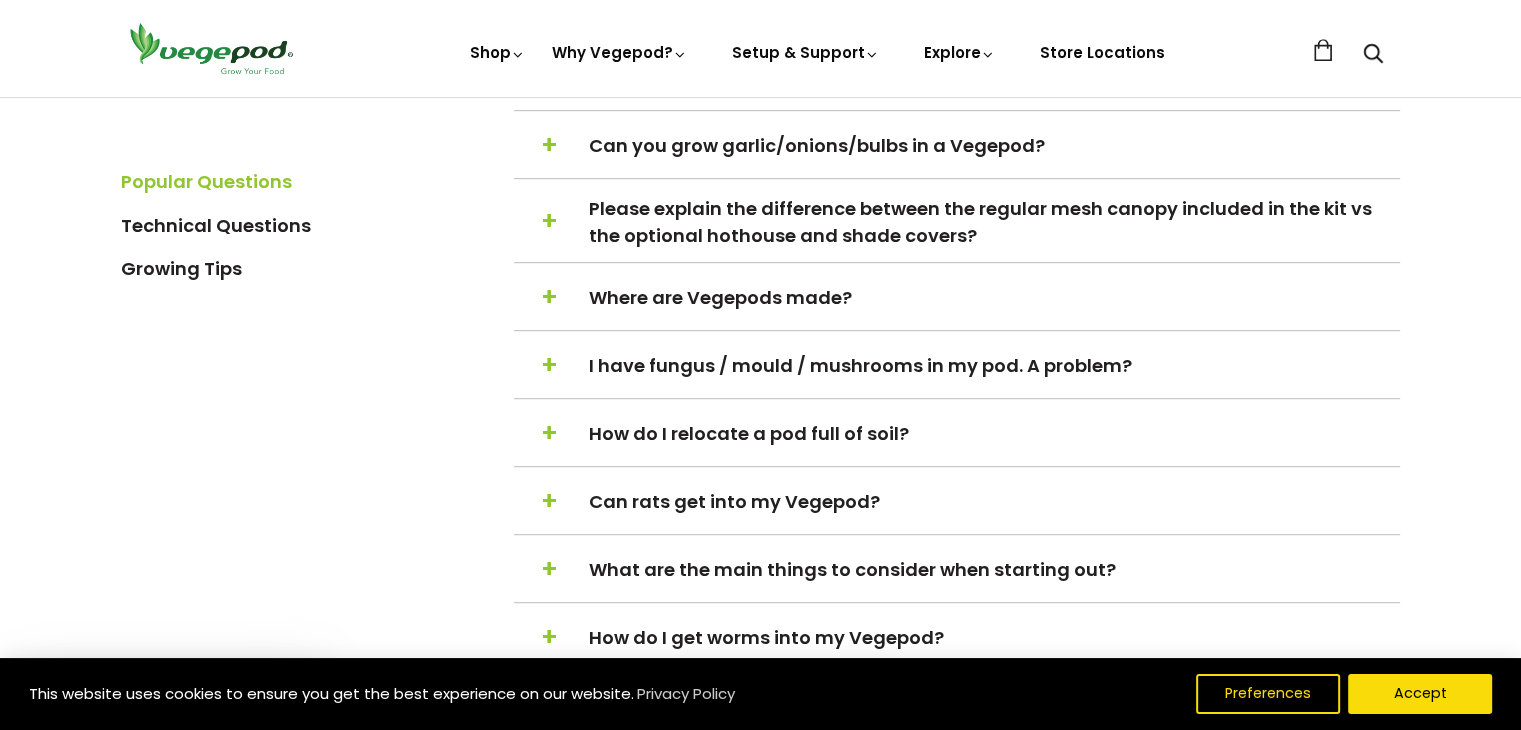 click on "I have fungus / mould / mushrooms in my pod. A problem?" at bounding box center (993, 365) 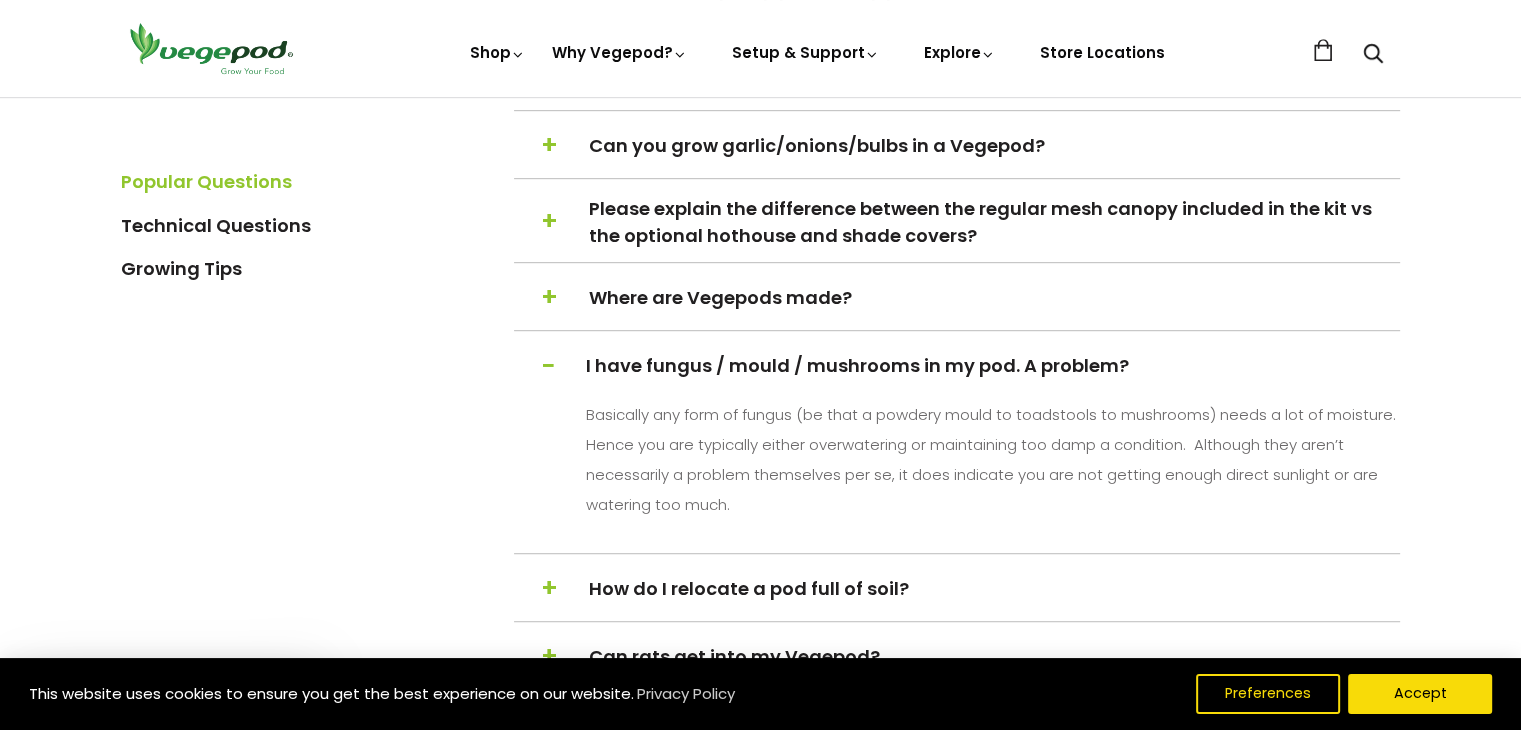 click on "I have fungus / mould / mushrooms in my pod. A problem?" at bounding box center [990, 365] 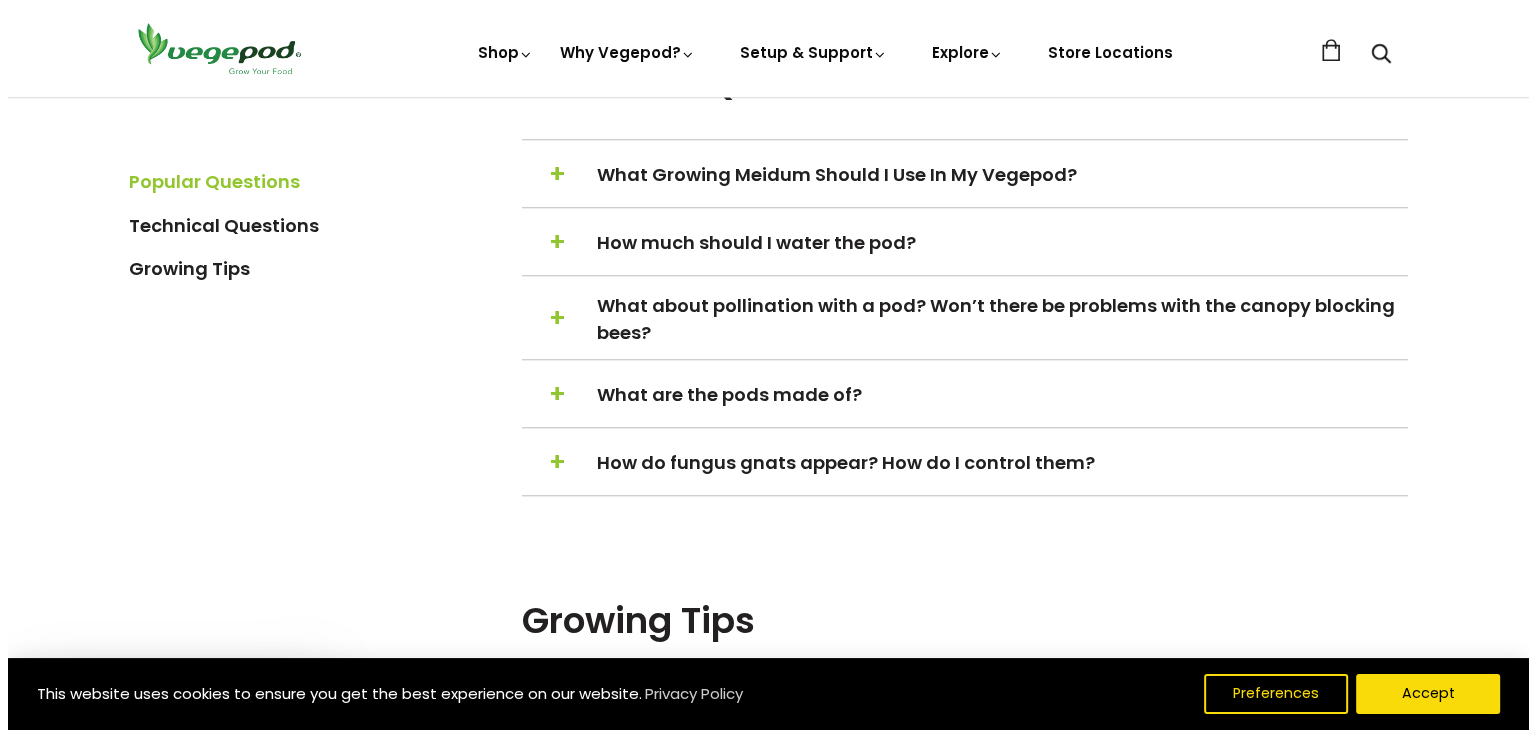 scroll, scrollTop: 1900, scrollLeft: 0, axis: vertical 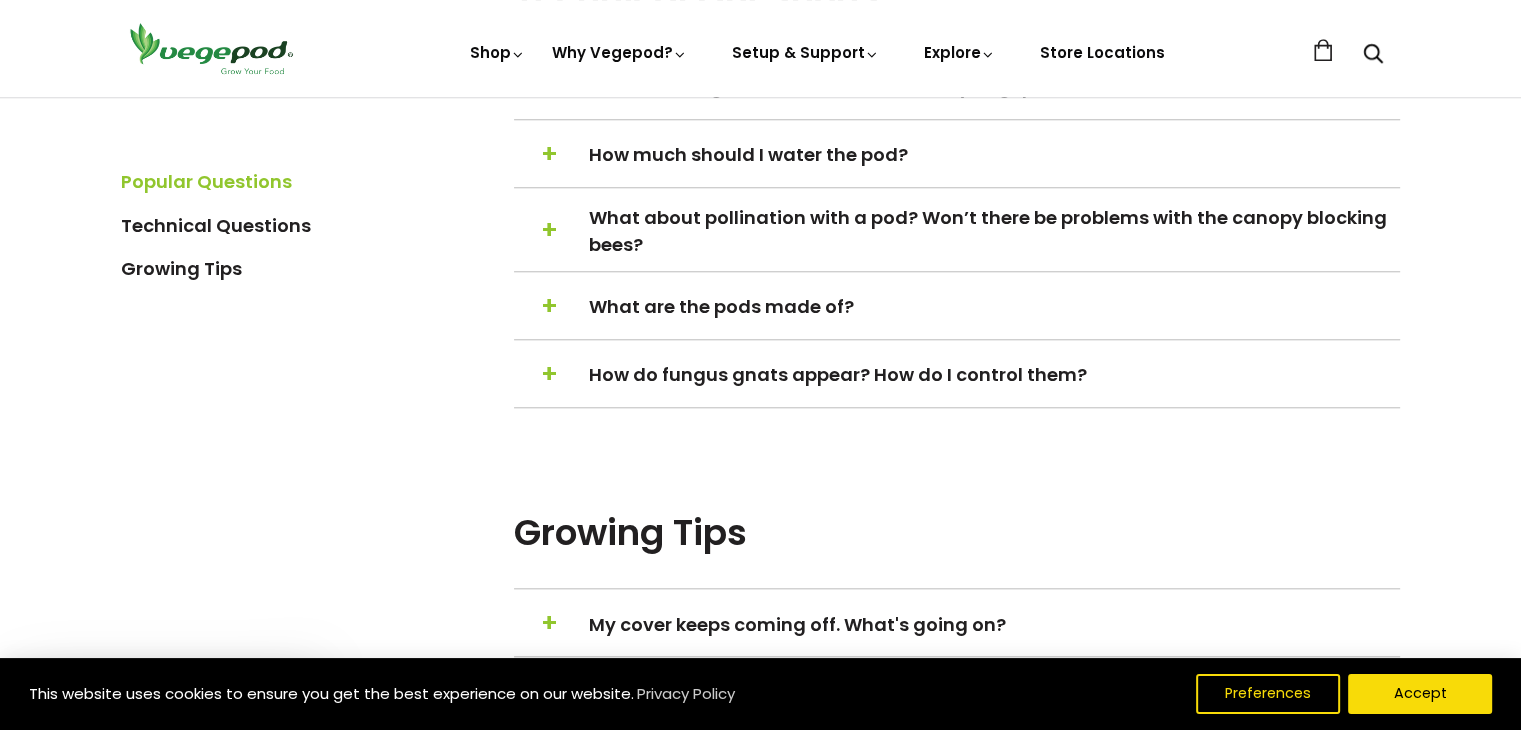 click 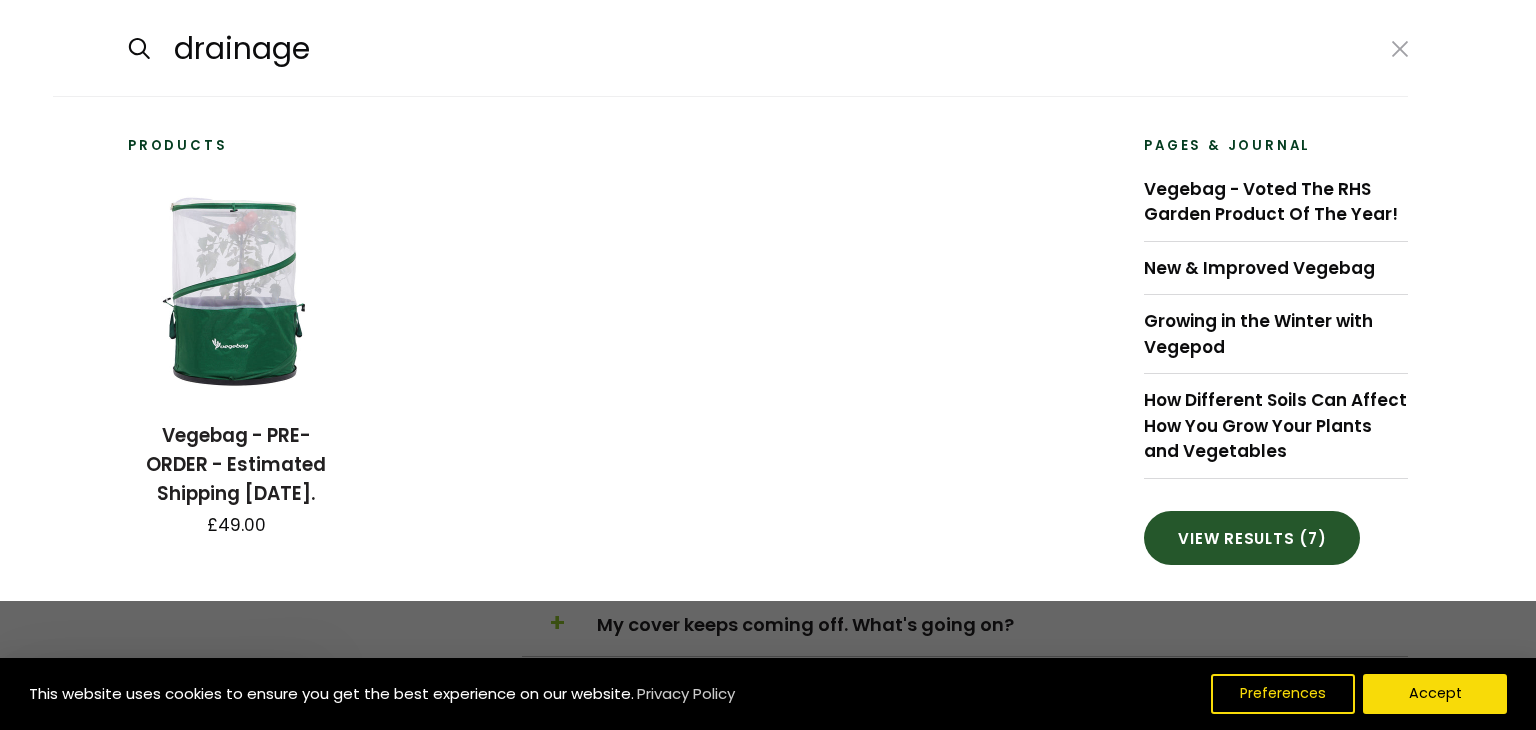click at bounding box center [127, 48] 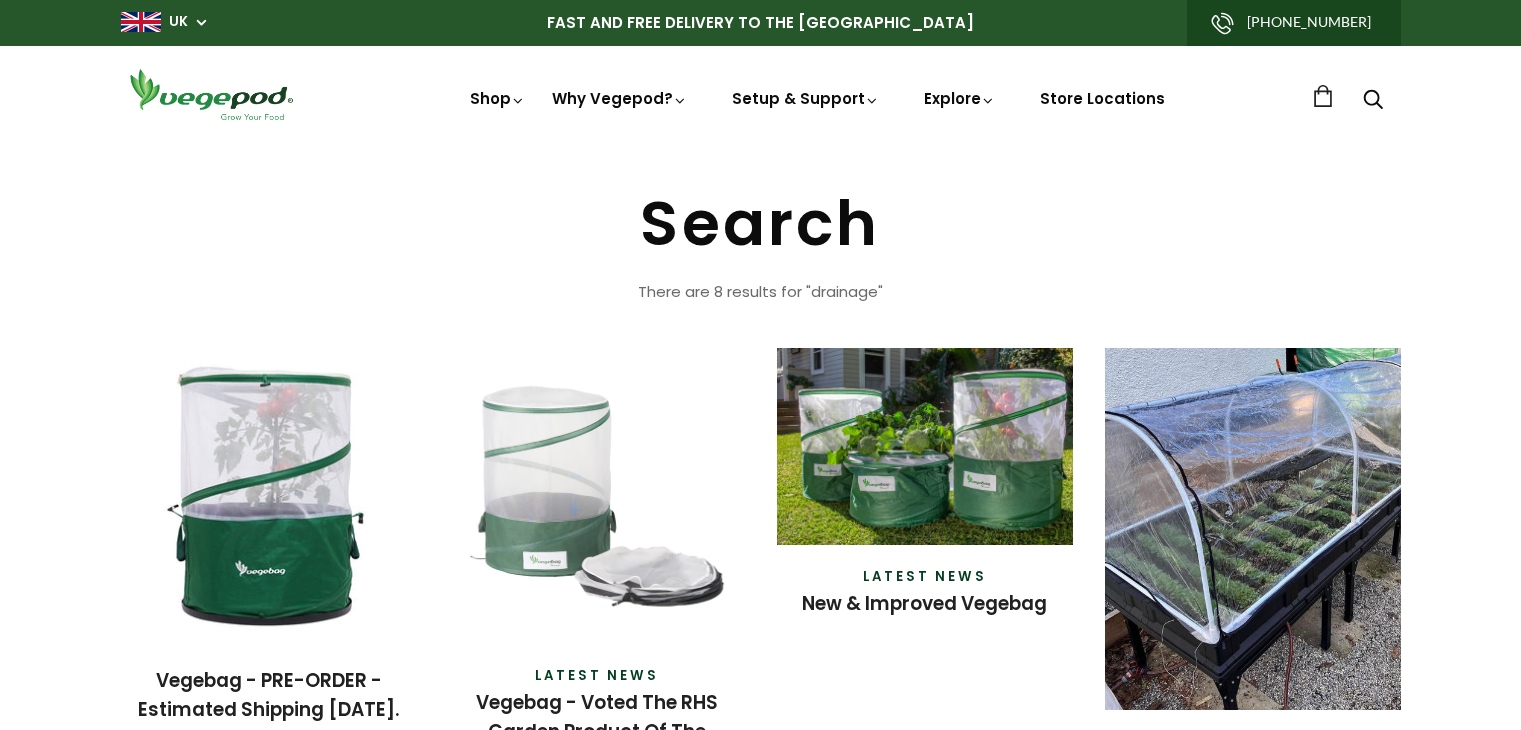 scroll, scrollTop: 0, scrollLeft: 0, axis: both 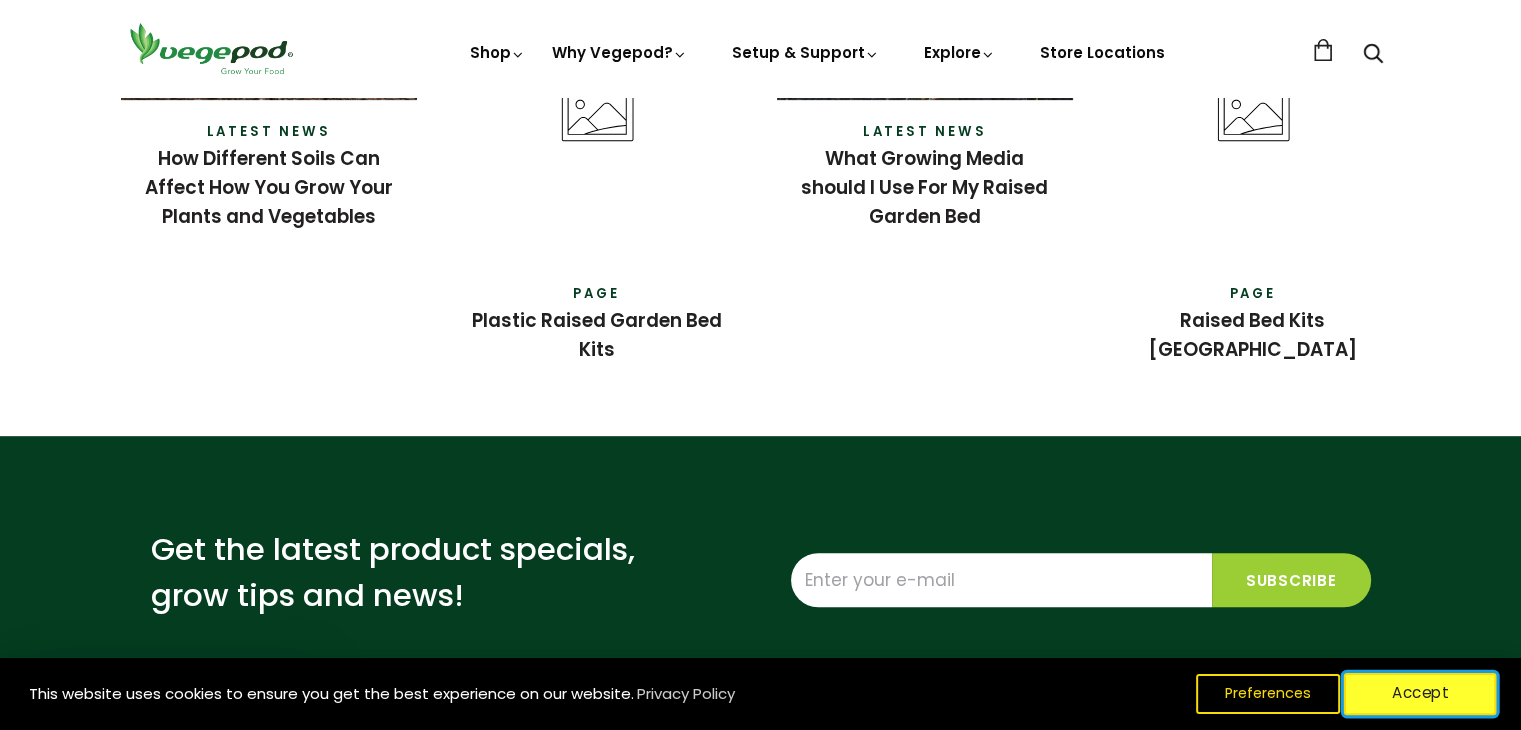 click on "Accept" at bounding box center [1420, 694] 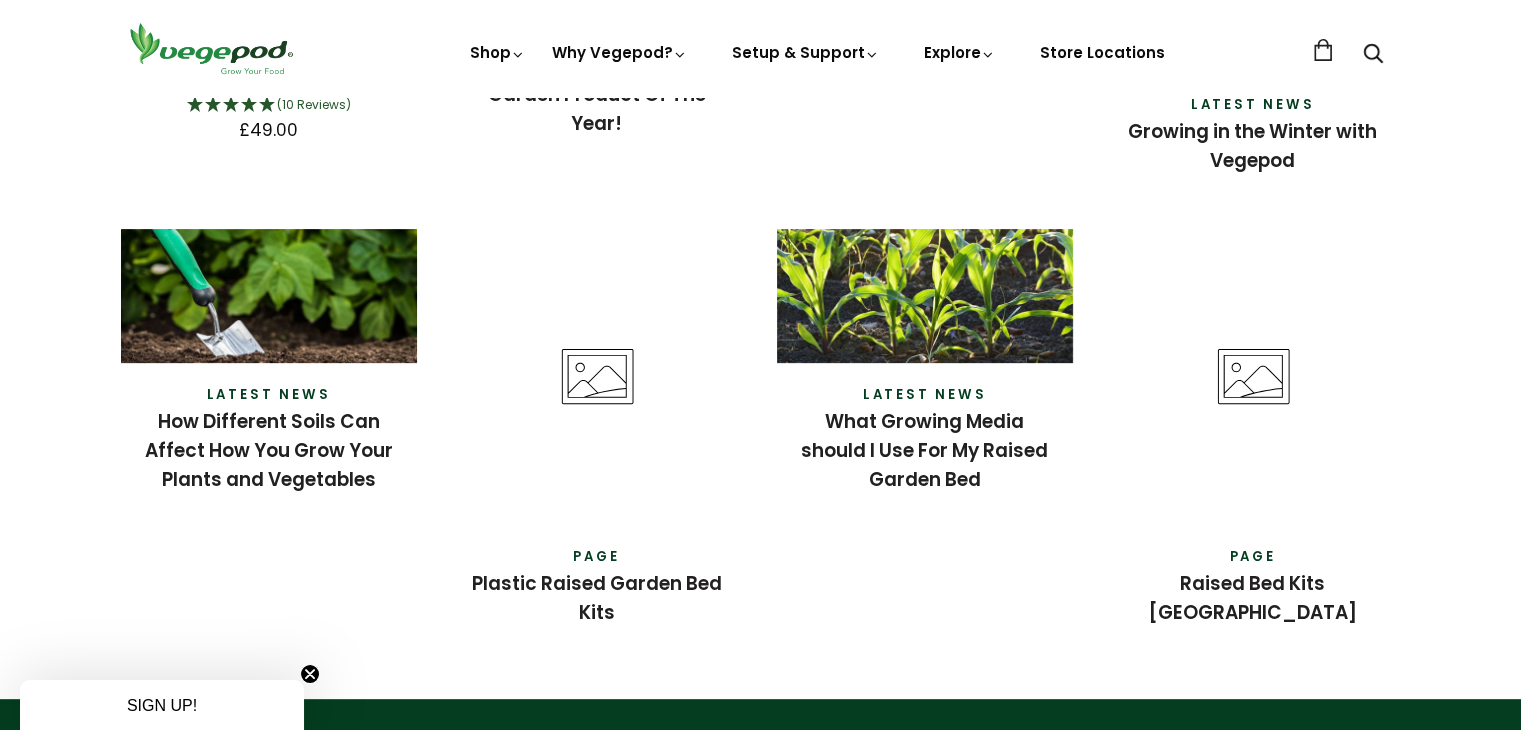 scroll, scrollTop: 0, scrollLeft: 0, axis: both 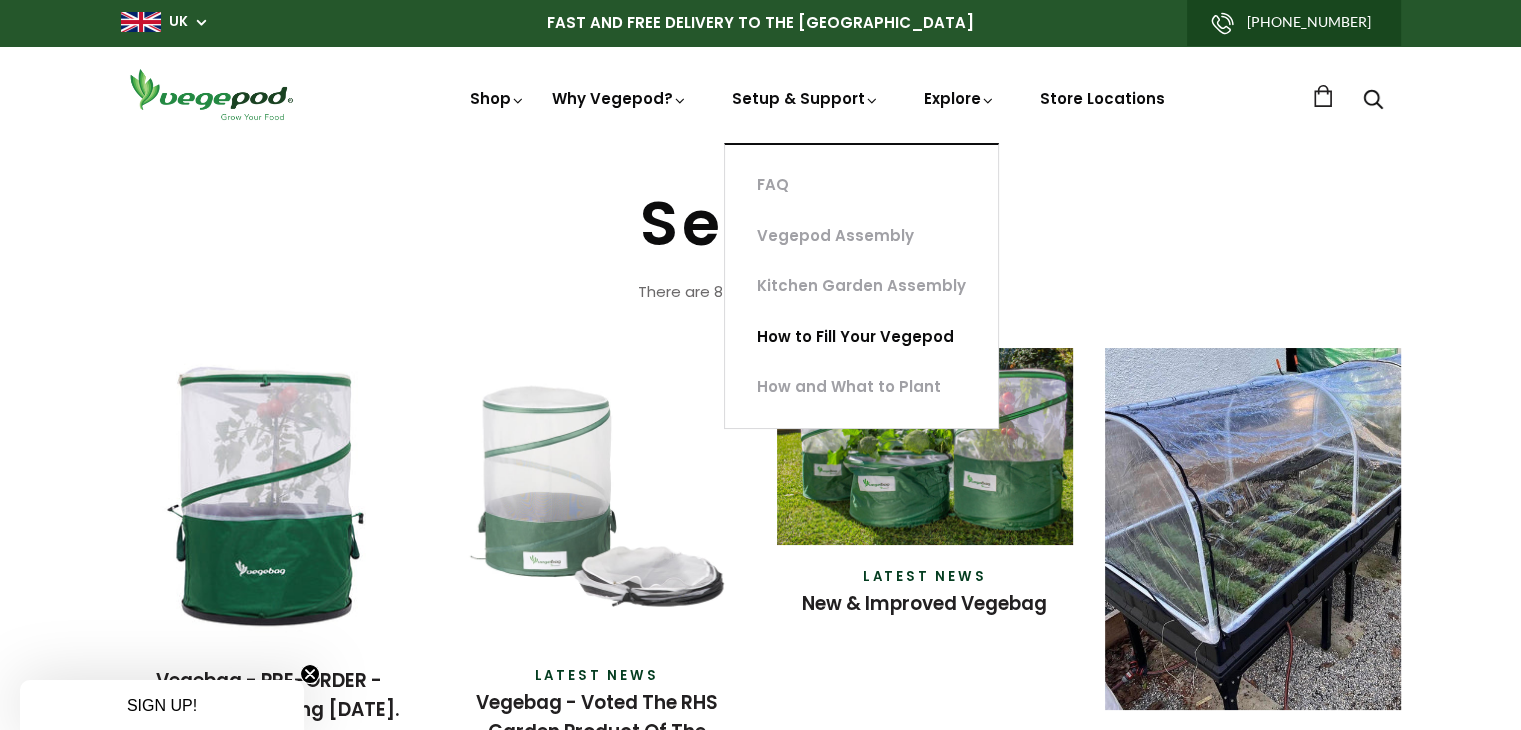 click on "How to Fill Your Vegepod" at bounding box center (861, 337) 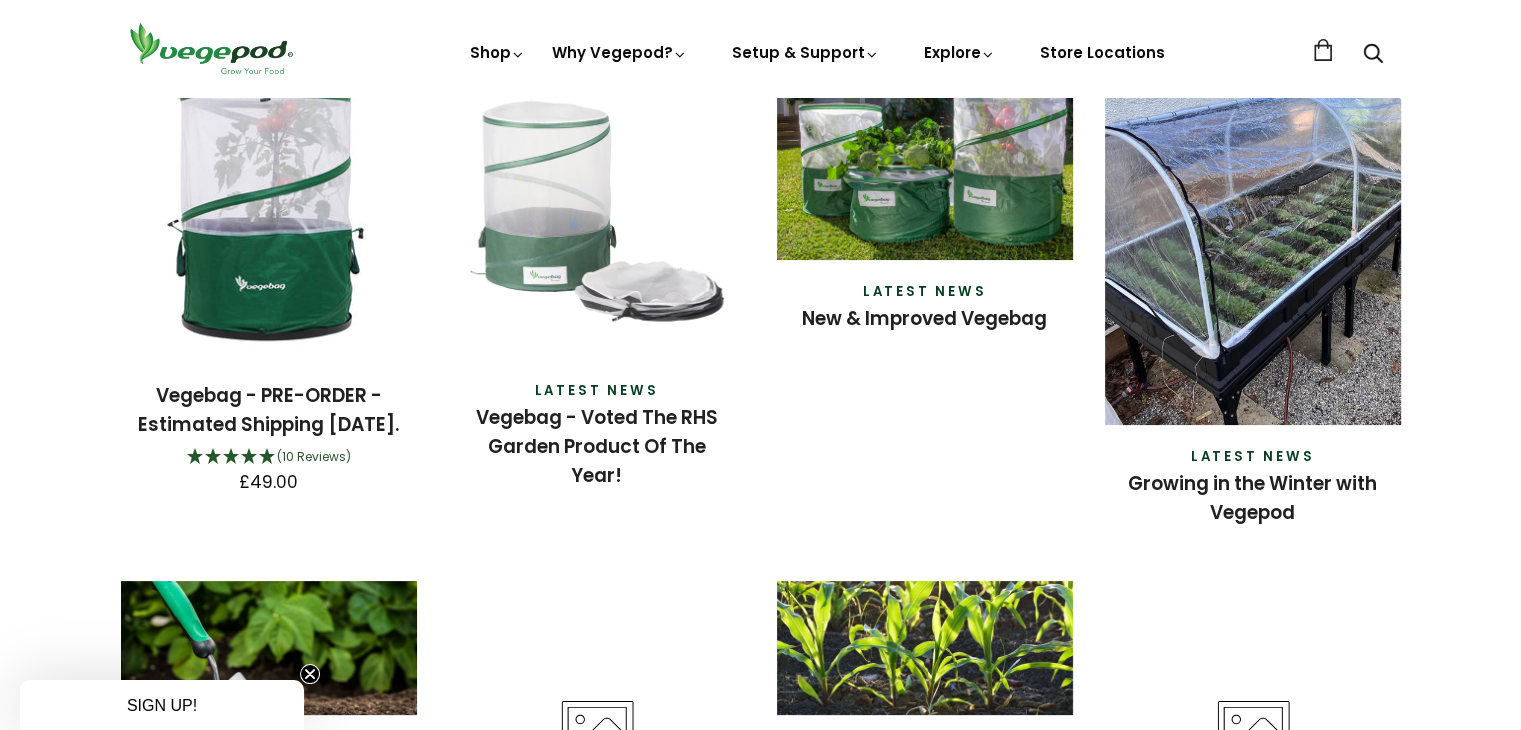 scroll, scrollTop: 0, scrollLeft: 0, axis: both 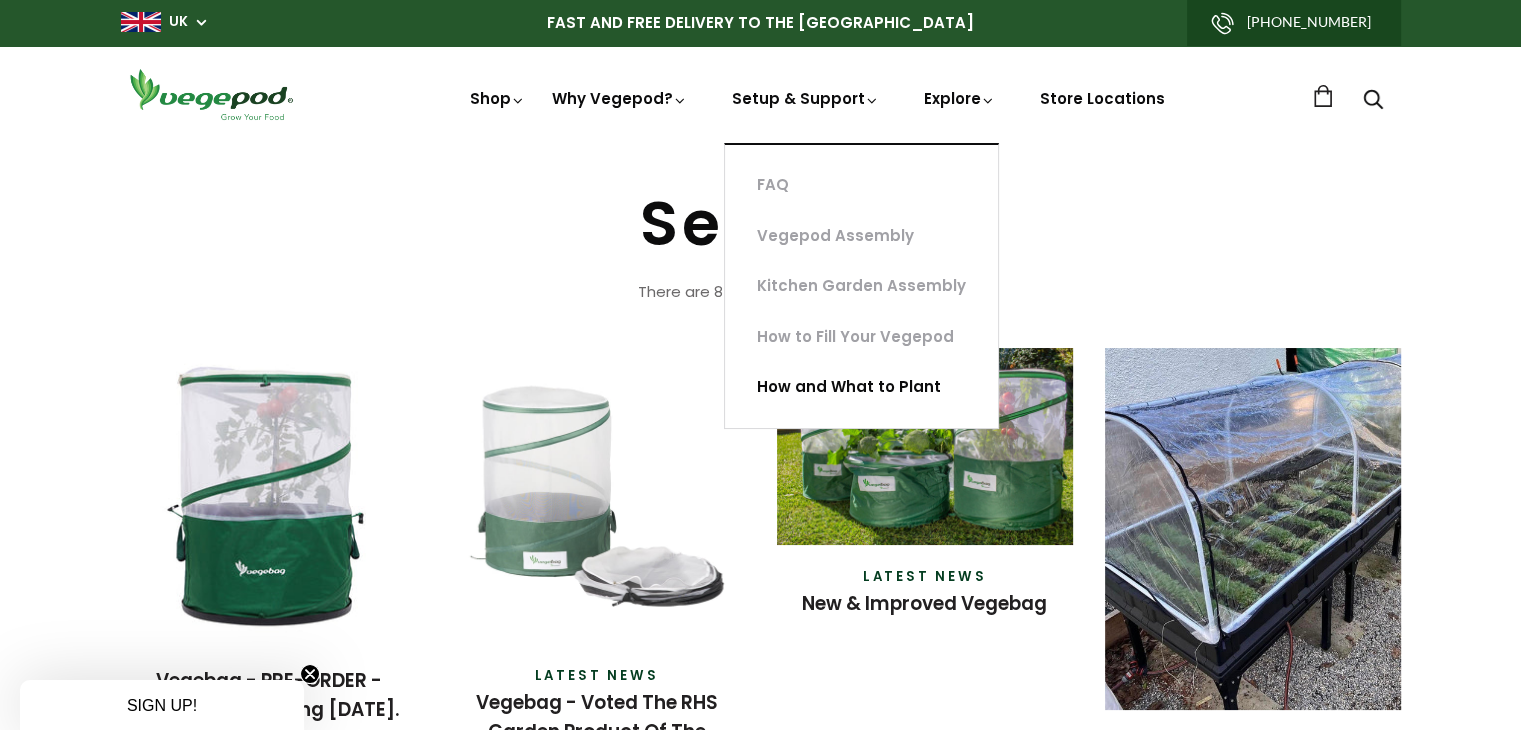 click on "How and What to Plant" at bounding box center [861, 387] 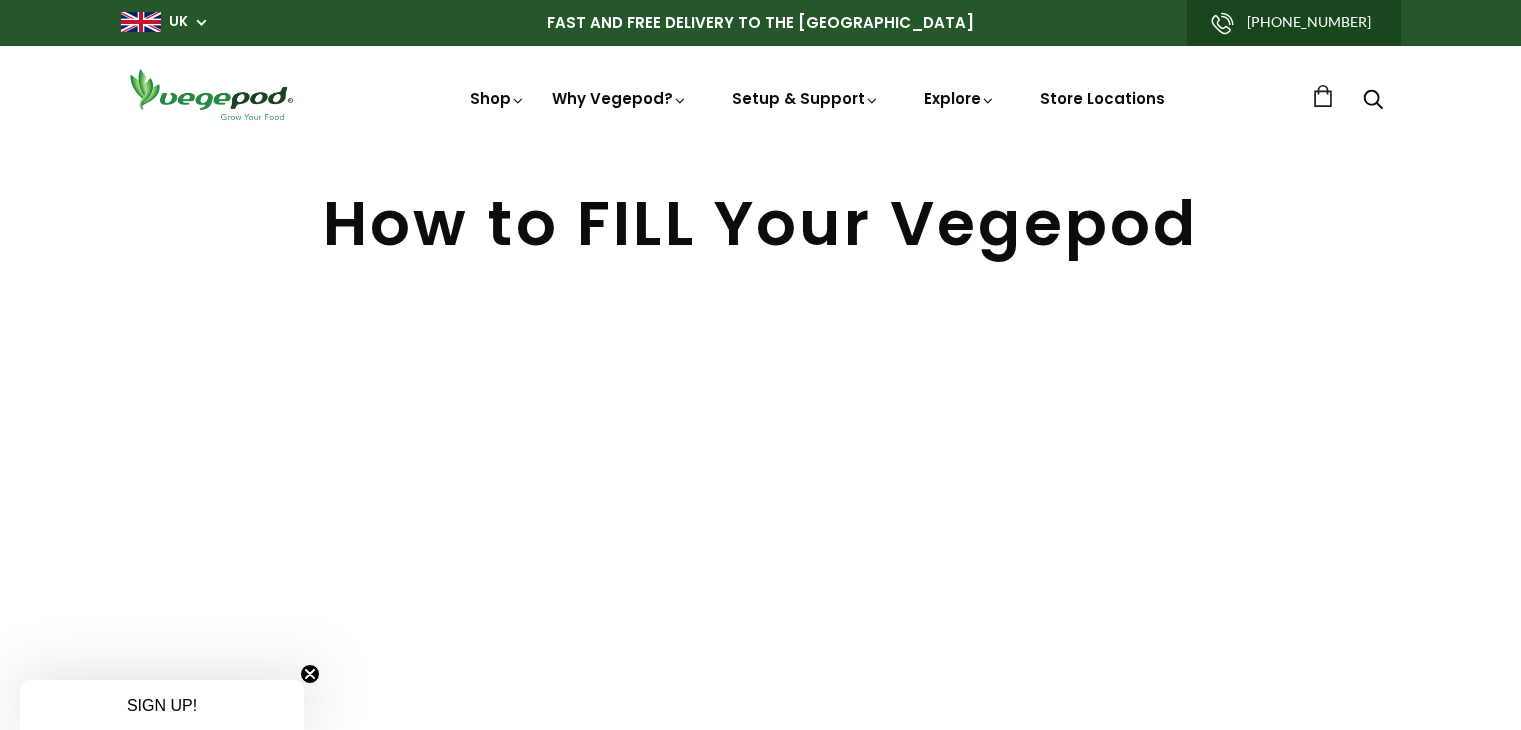 scroll, scrollTop: 0, scrollLeft: 0, axis: both 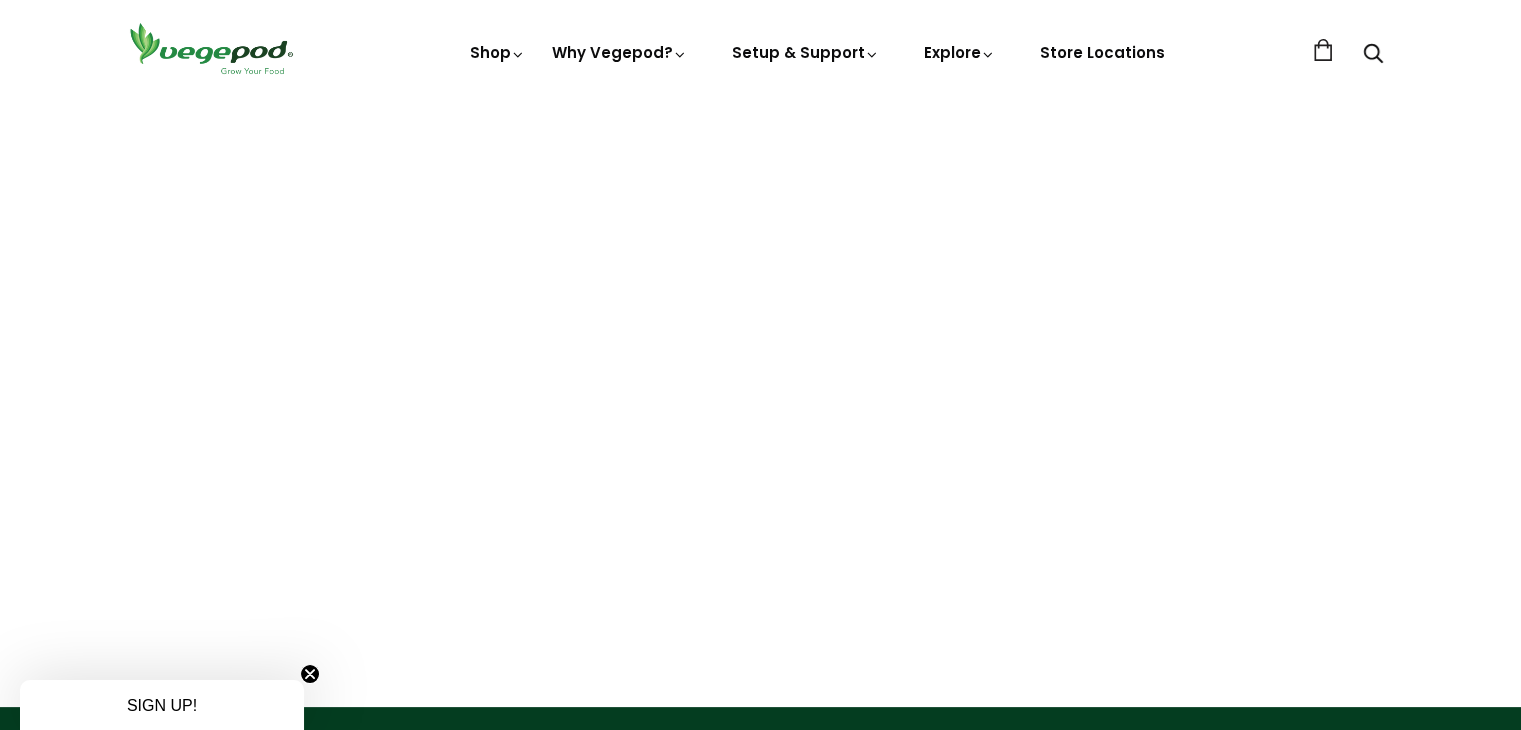 click on "How to FILL Your Vegepod" at bounding box center (761, 325) 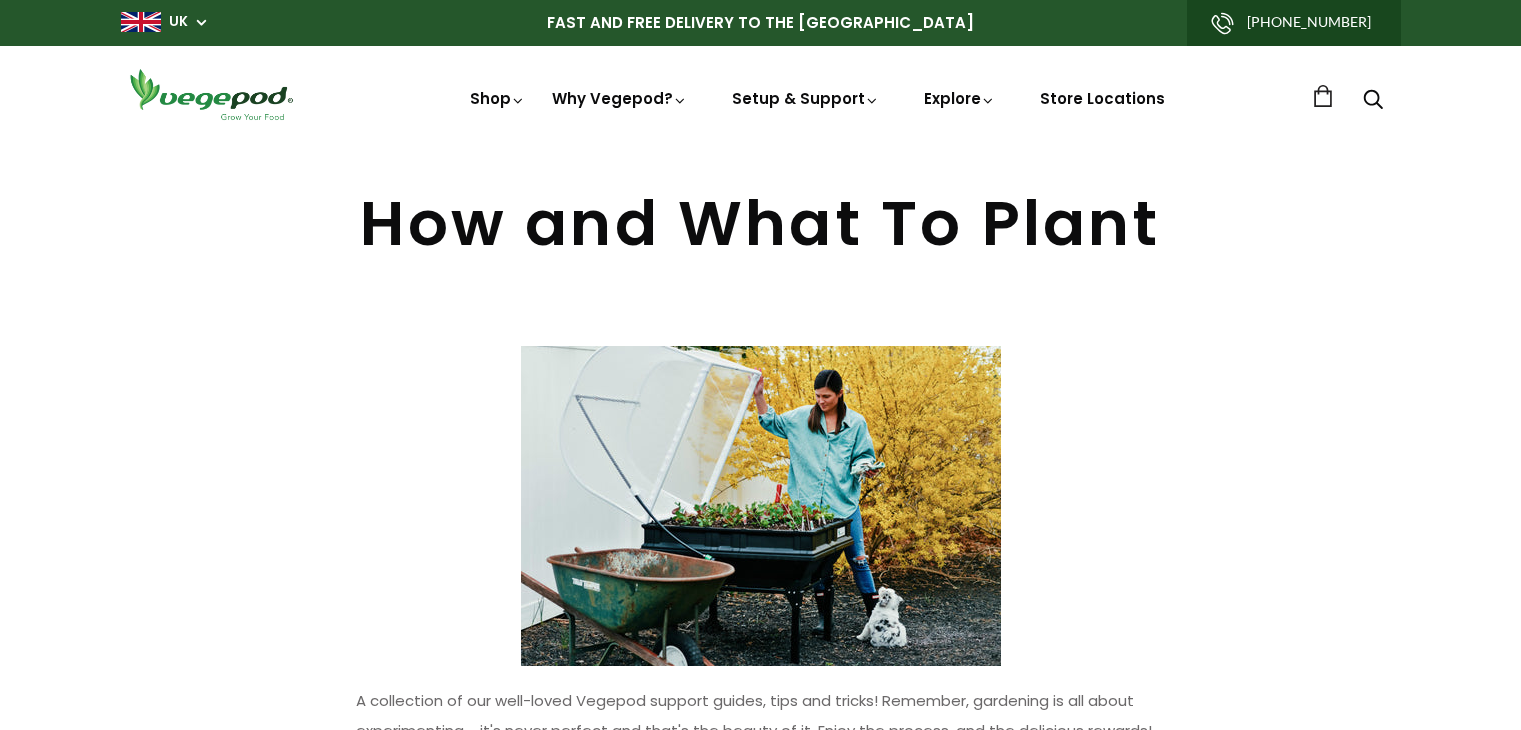 scroll, scrollTop: 0, scrollLeft: 0, axis: both 